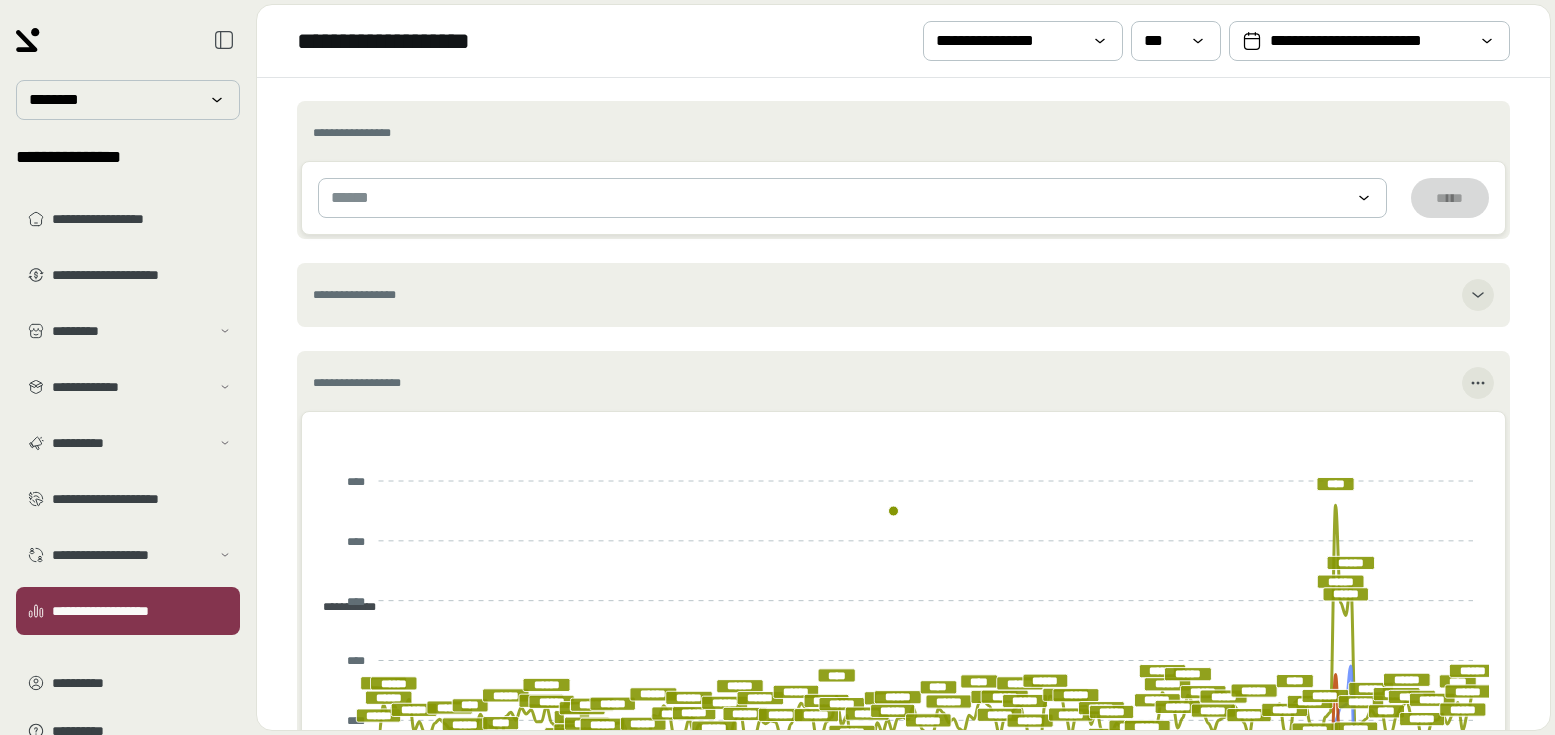 scroll, scrollTop: 0, scrollLeft: 0, axis: both 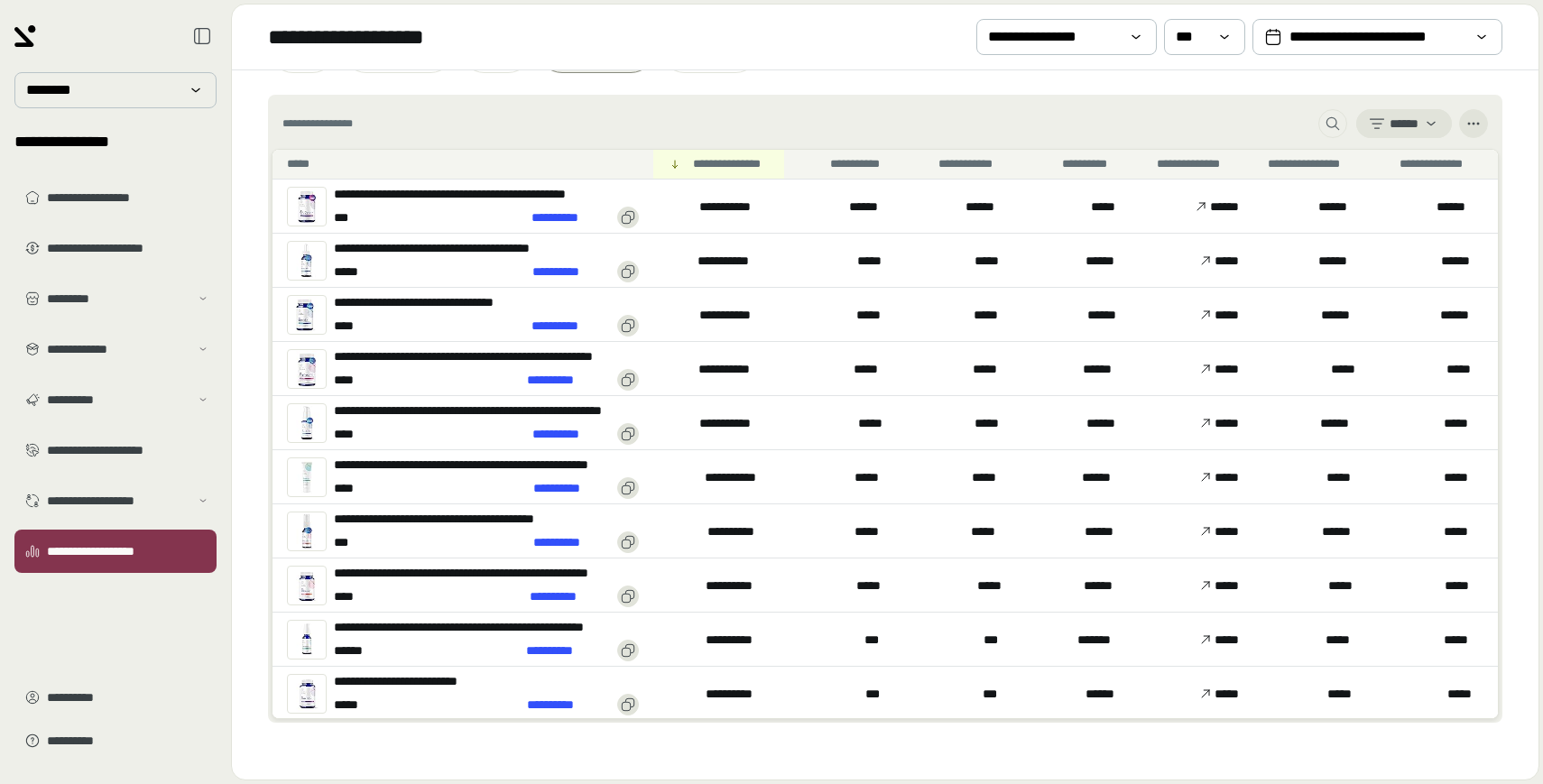 click on "**********" at bounding box center (885, 37) 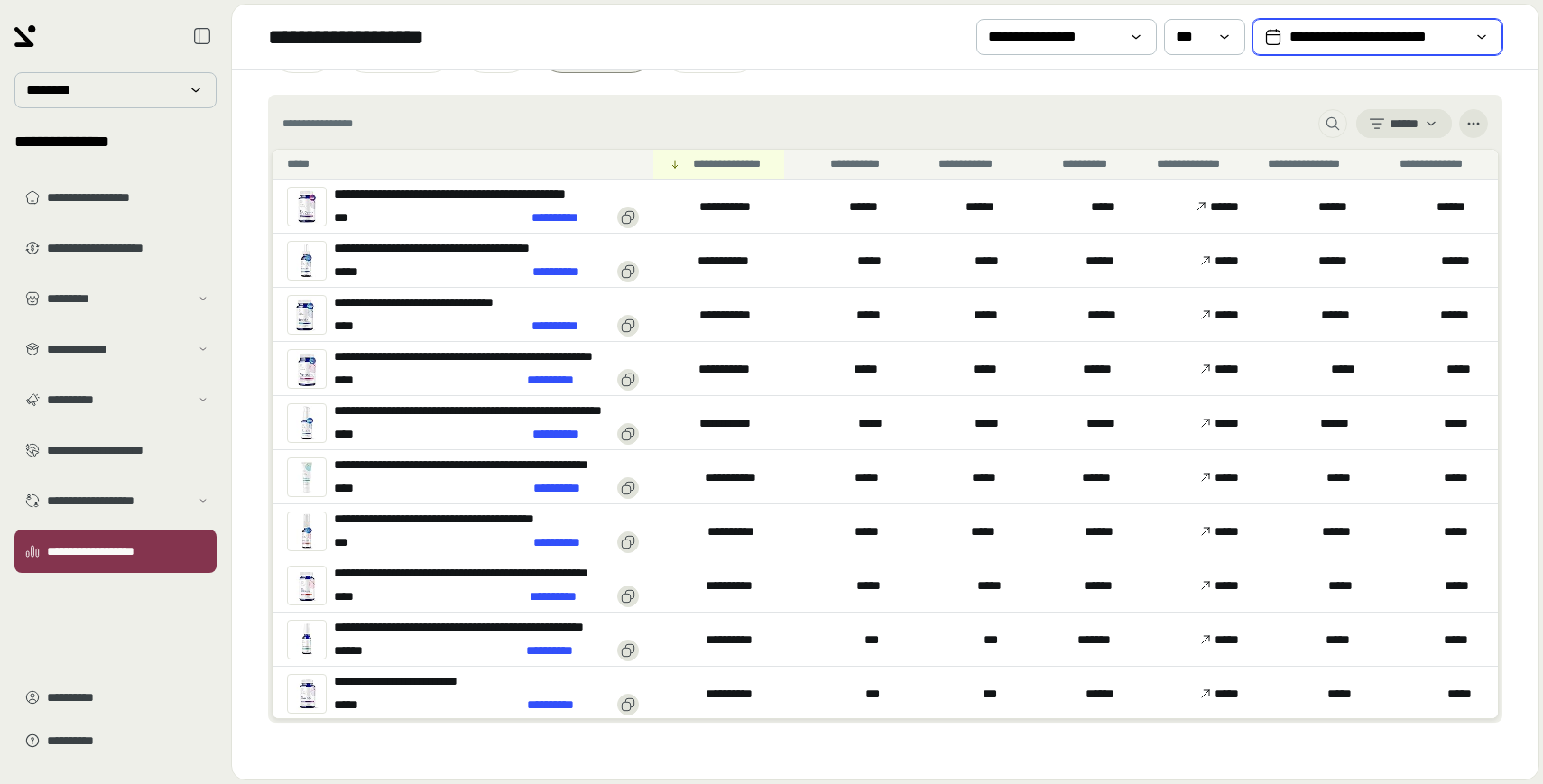 click on "**********" at bounding box center (1377, 37) 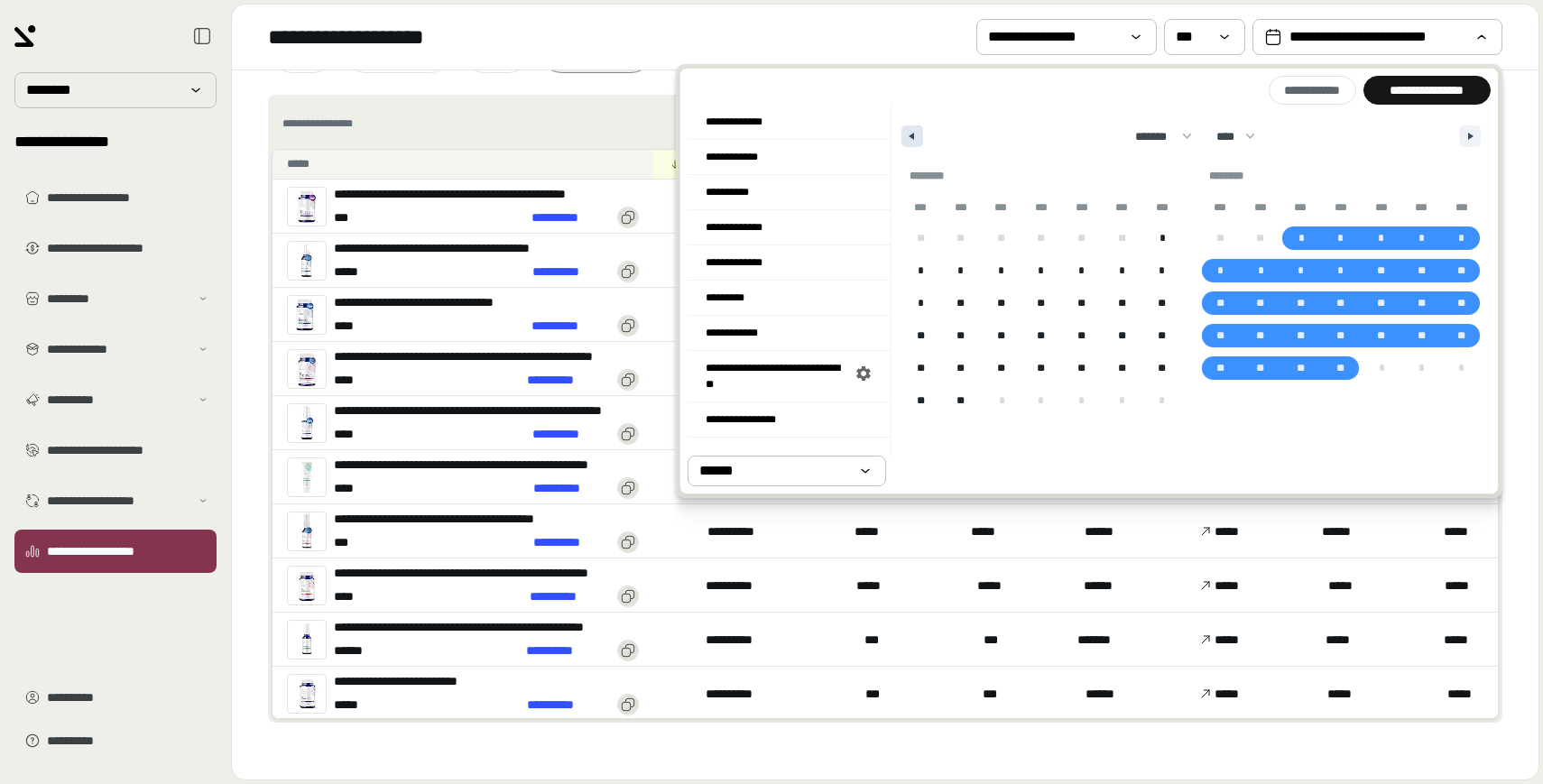 click at bounding box center (910, 136) 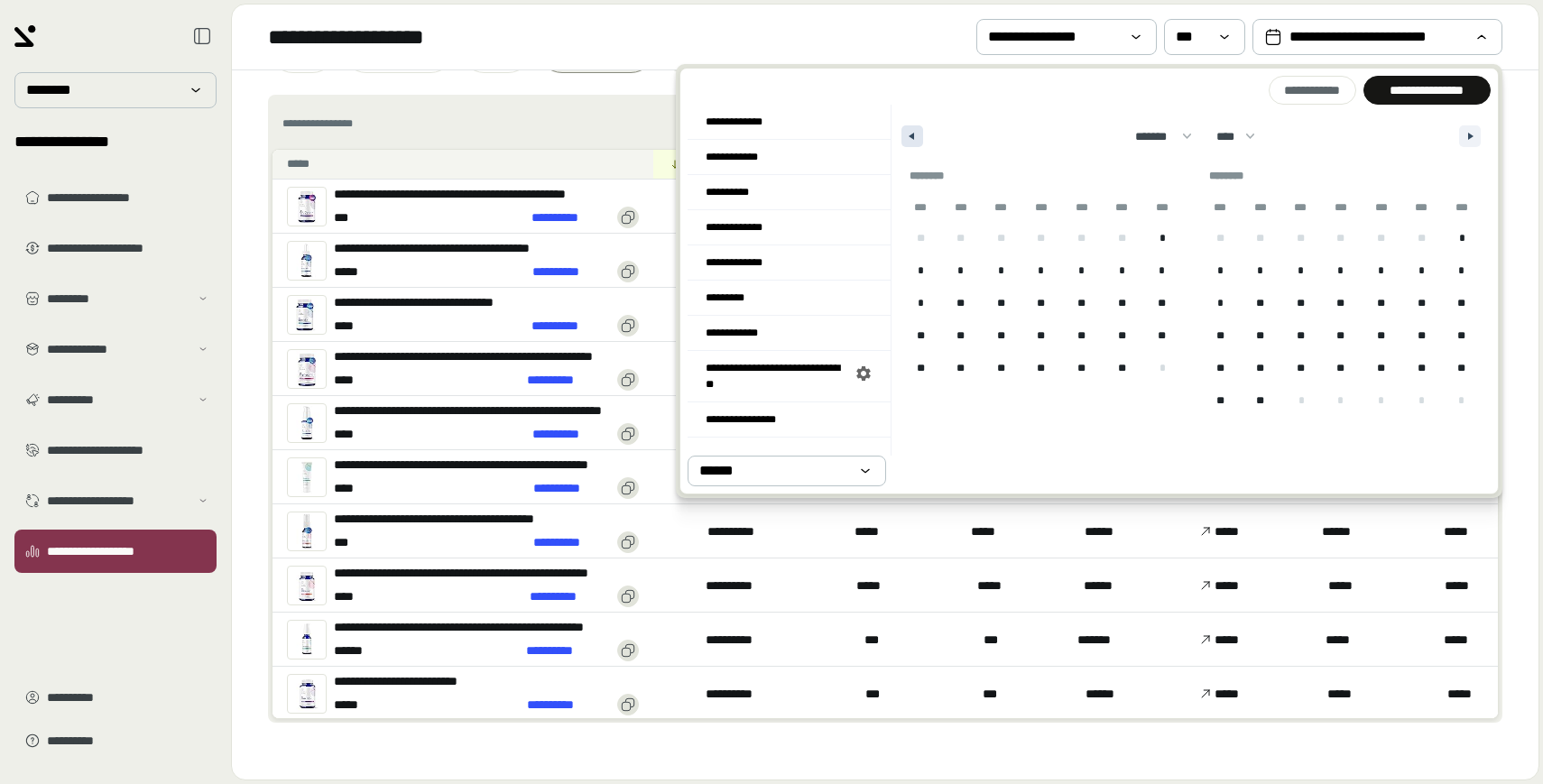 click at bounding box center (910, 136) 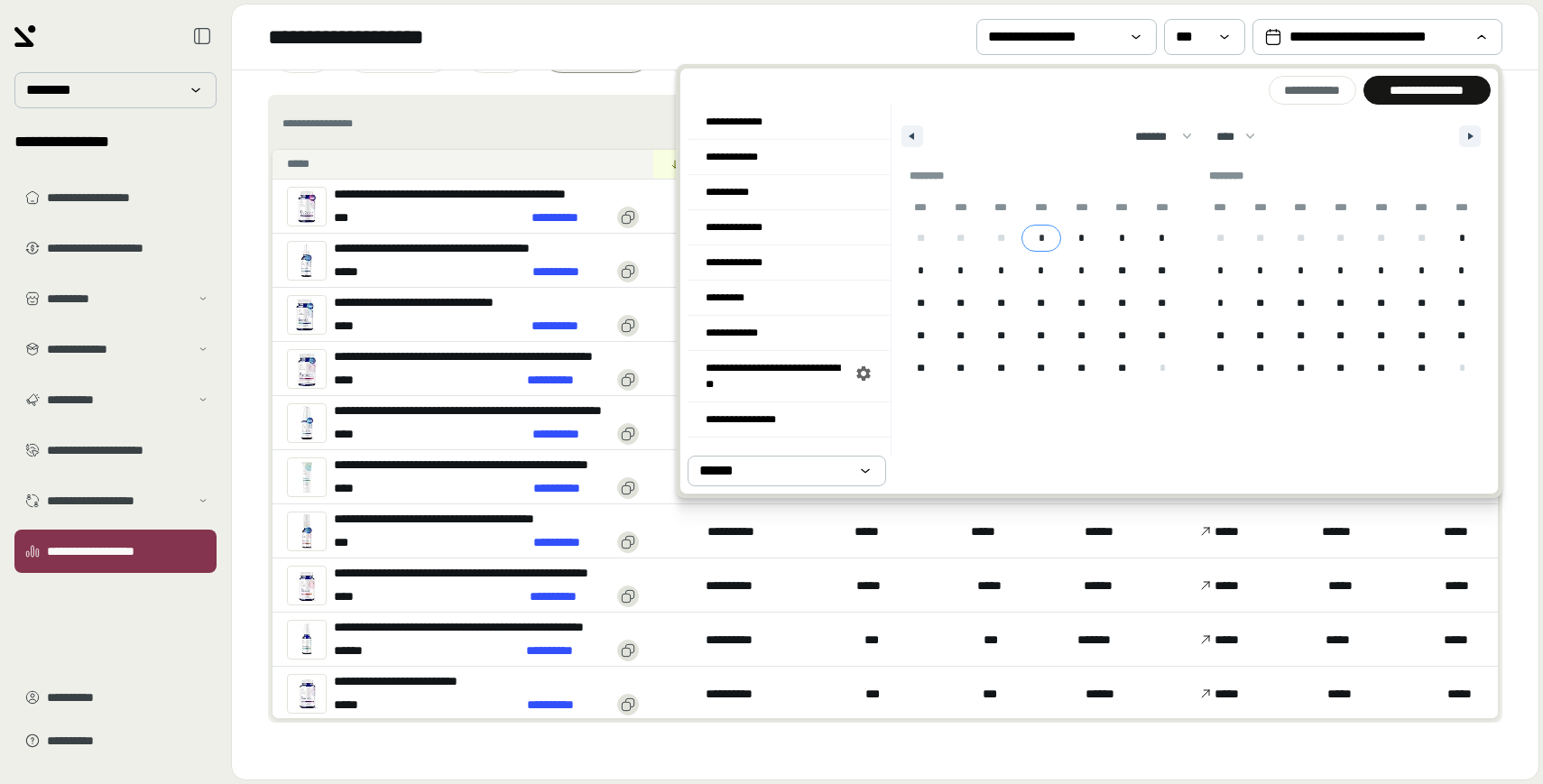 click on "*" at bounding box center (1041, 238) 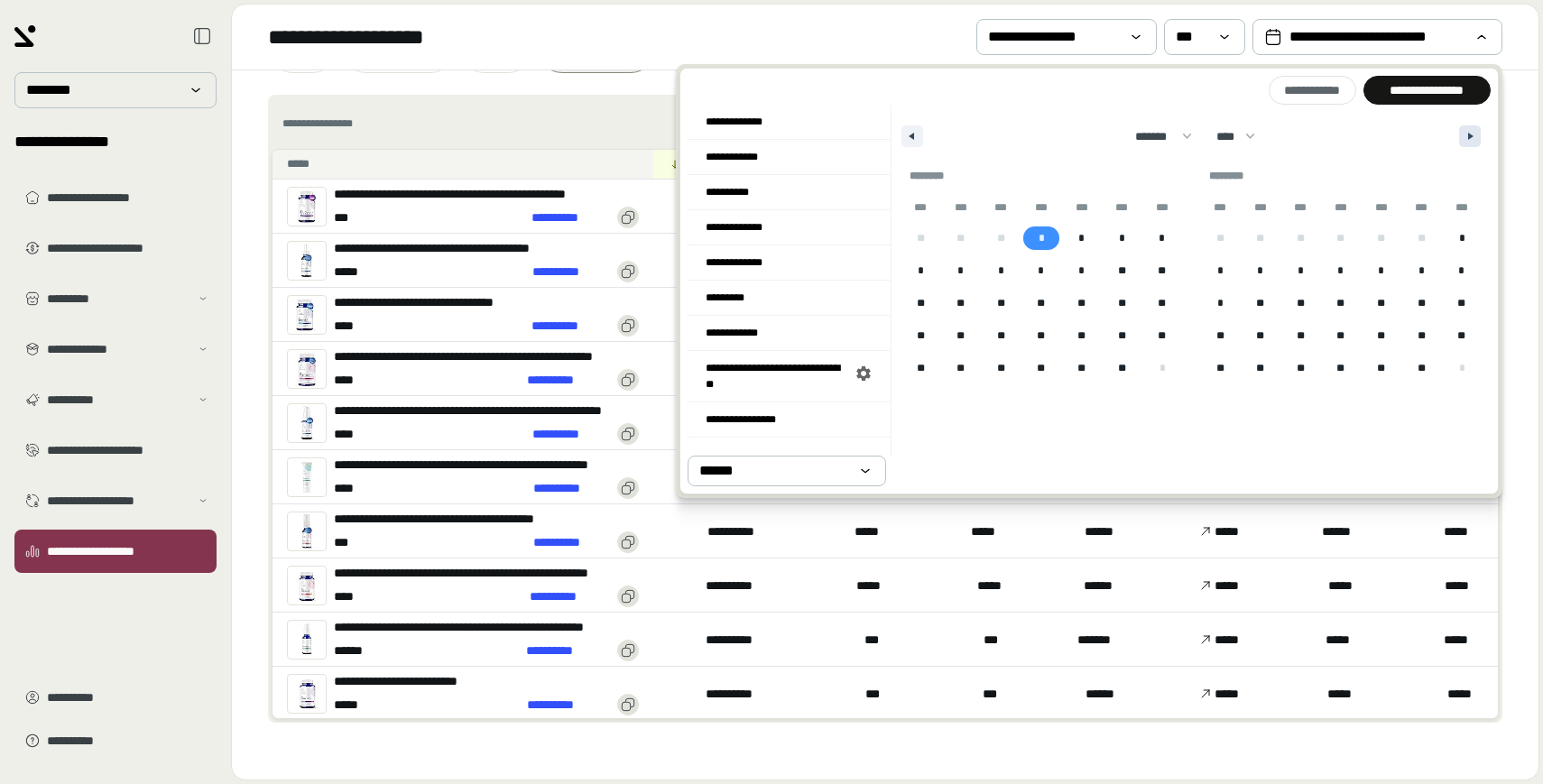 click at bounding box center (1470, 136) 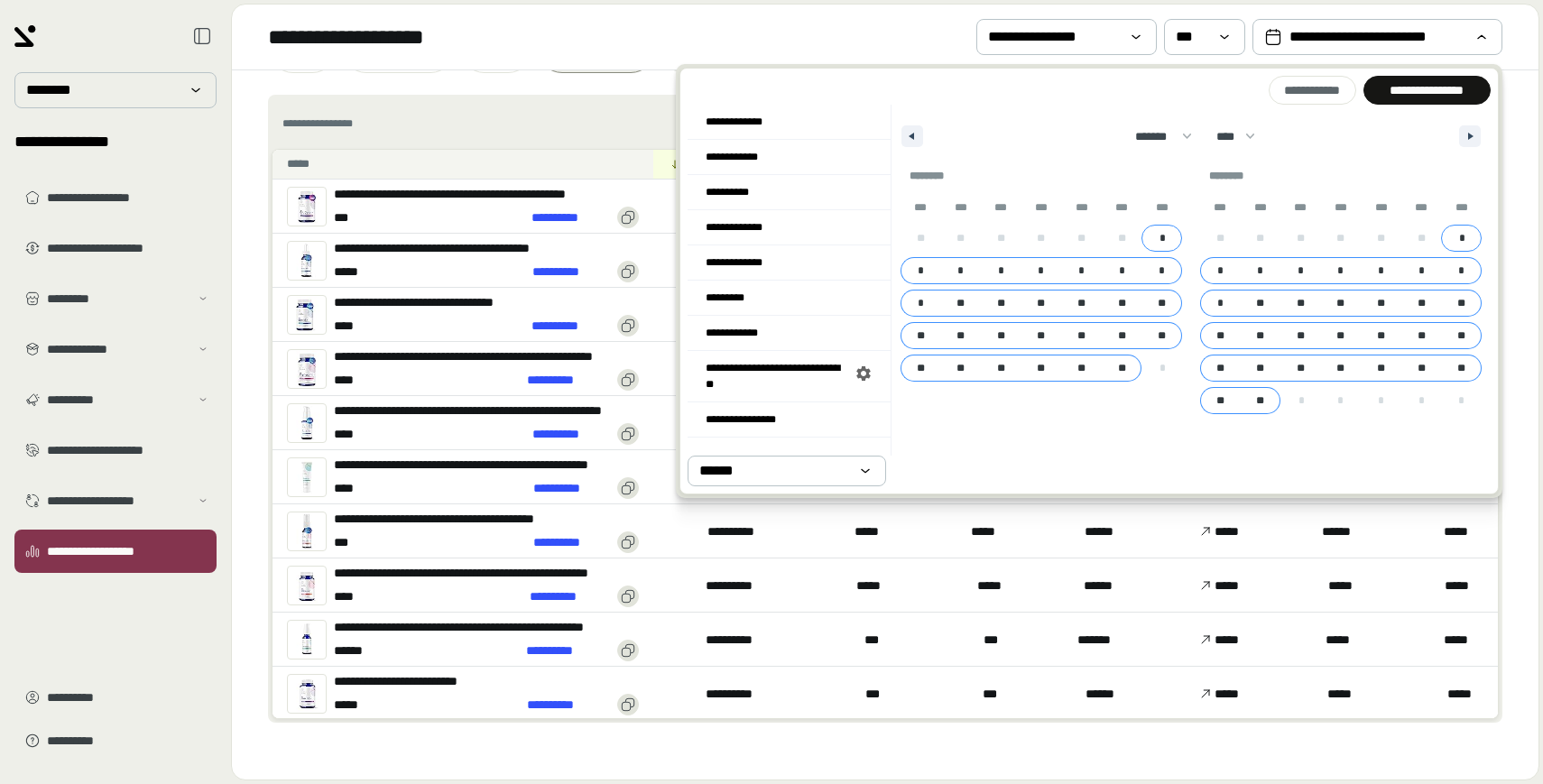 select on "*" 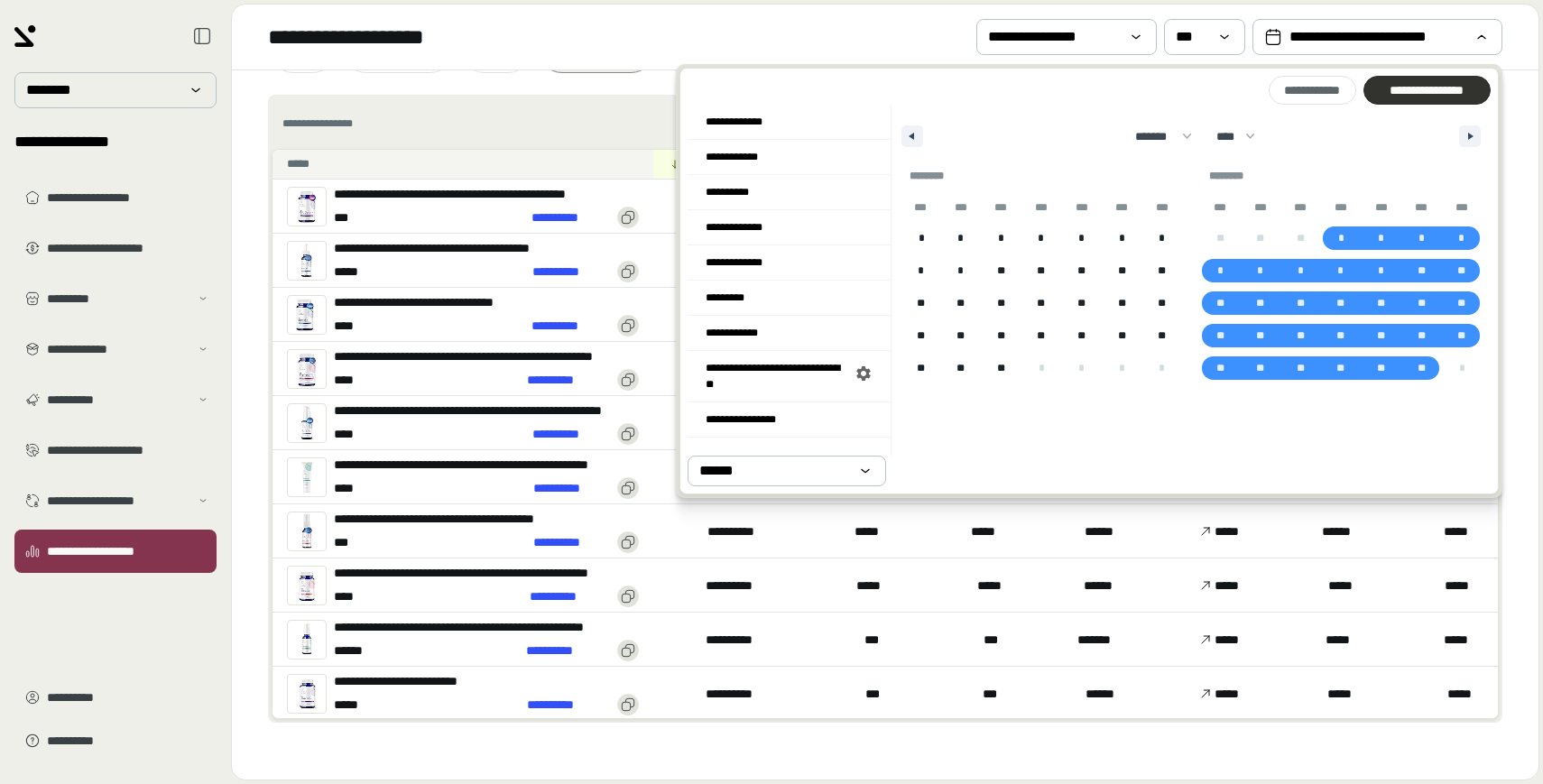 click at bounding box center [1427, 90] 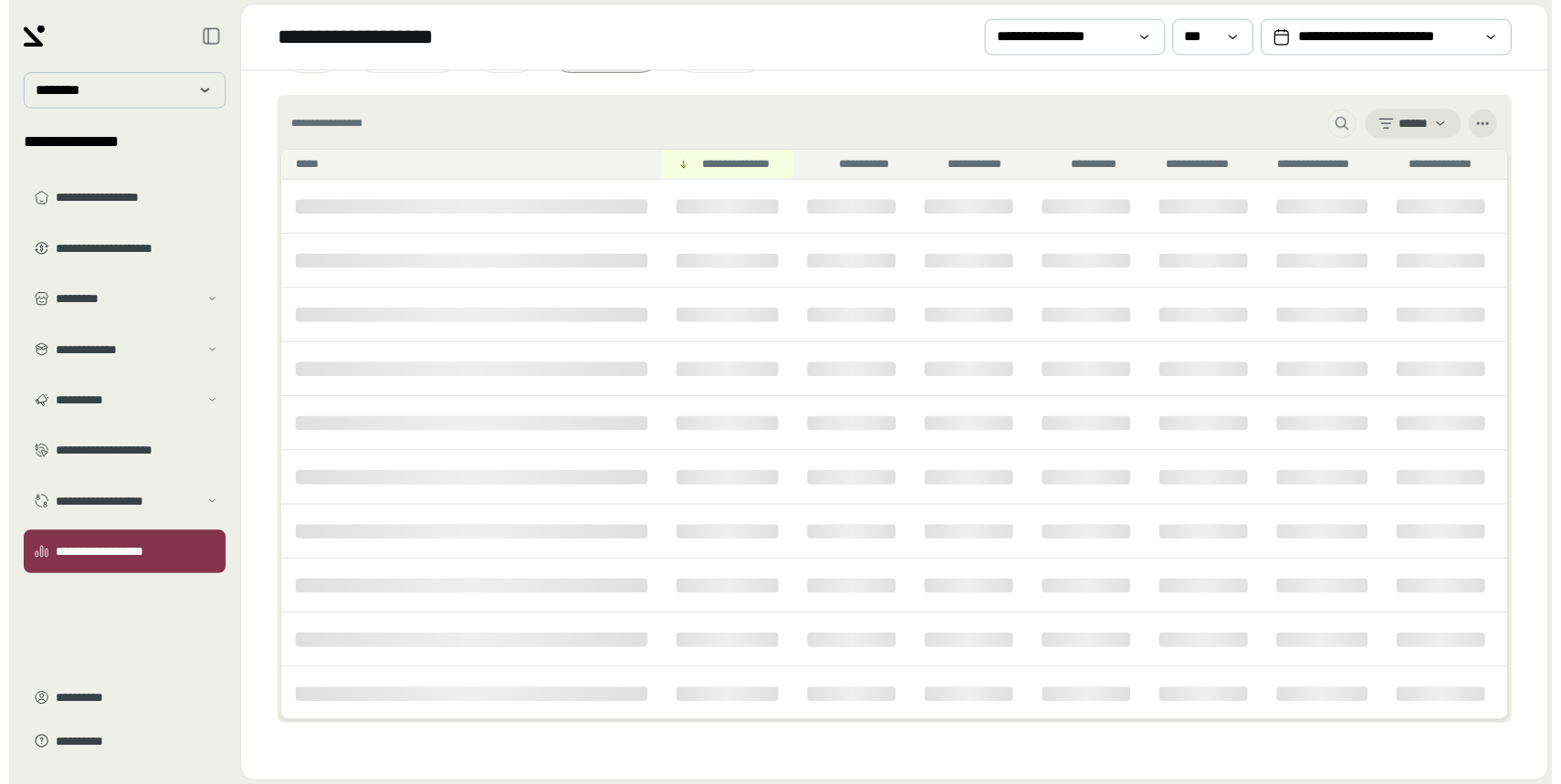 scroll, scrollTop: 865, scrollLeft: 0, axis: vertical 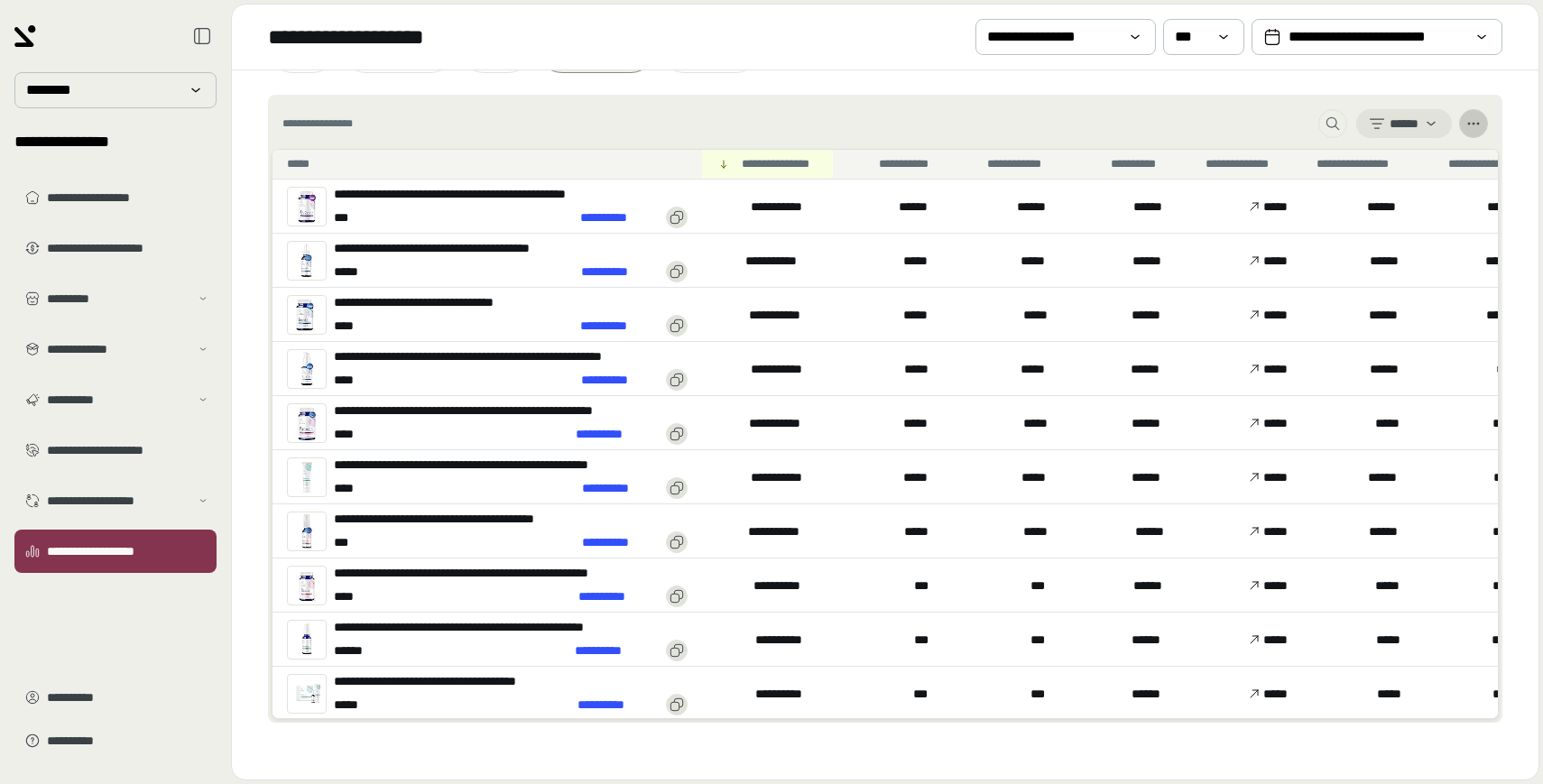 click 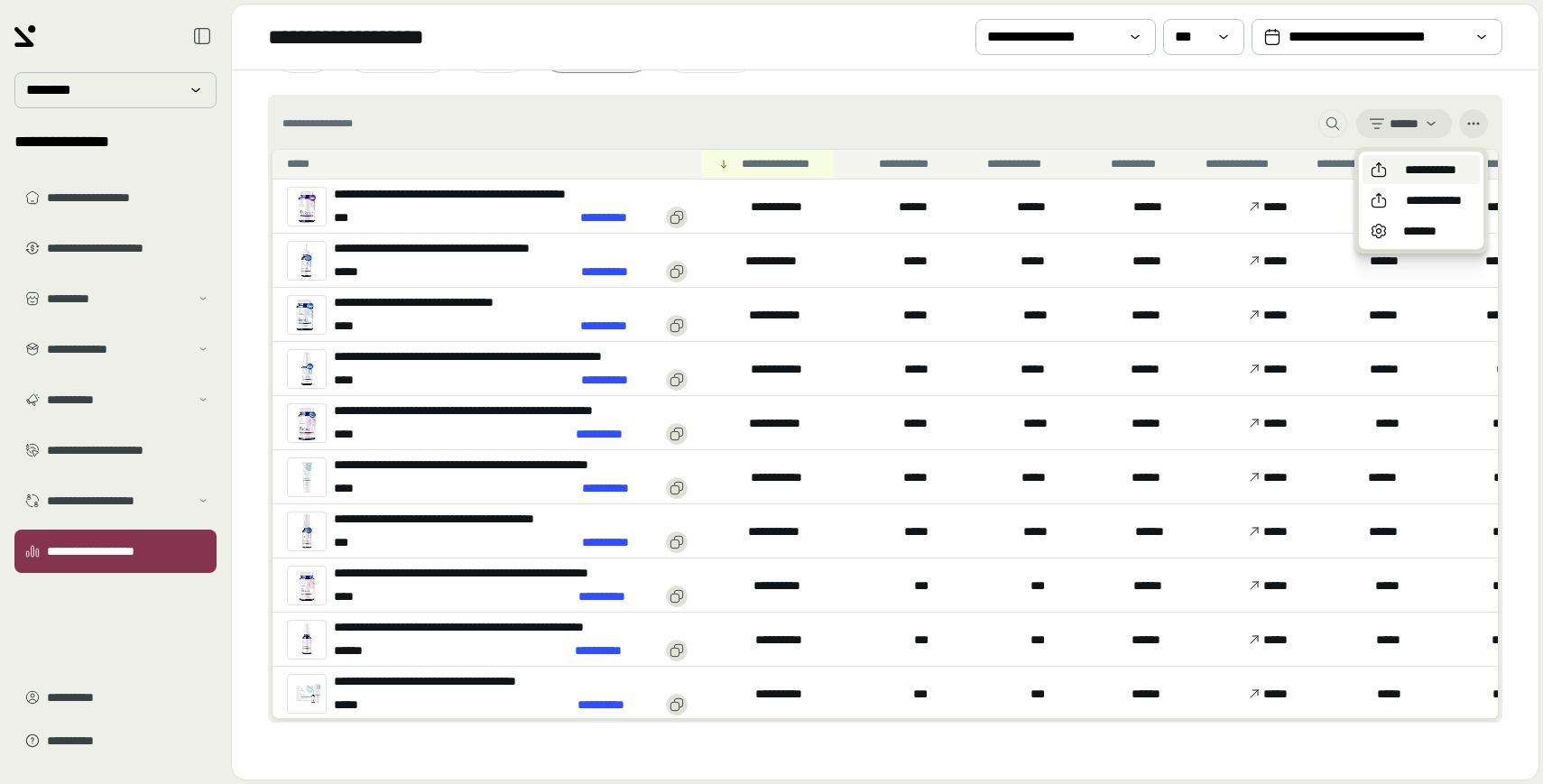 click on "**********" at bounding box center [1430, 170] 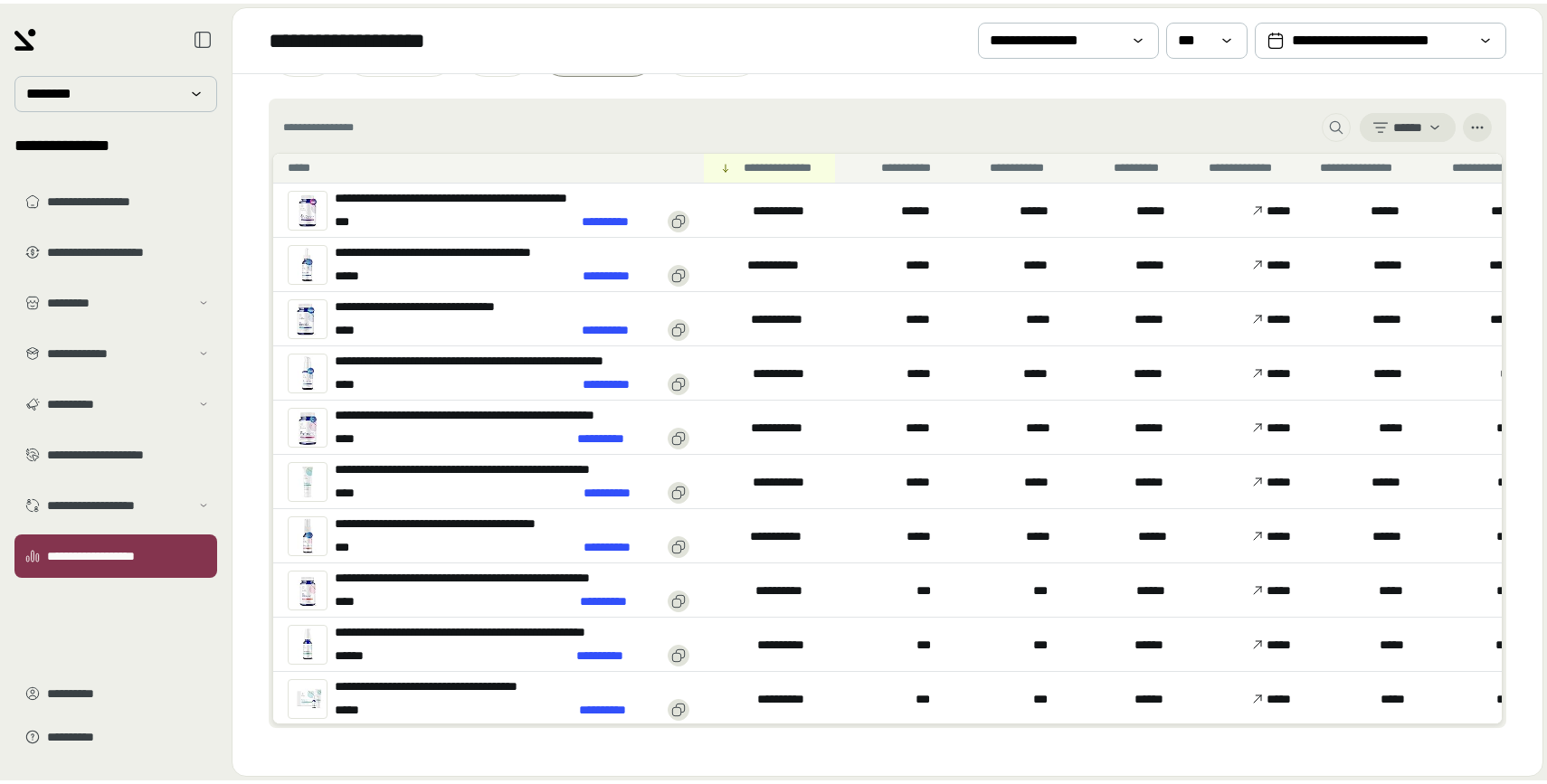 scroll, scrollTop: 857, scrollLeft: 0, axis: vertical 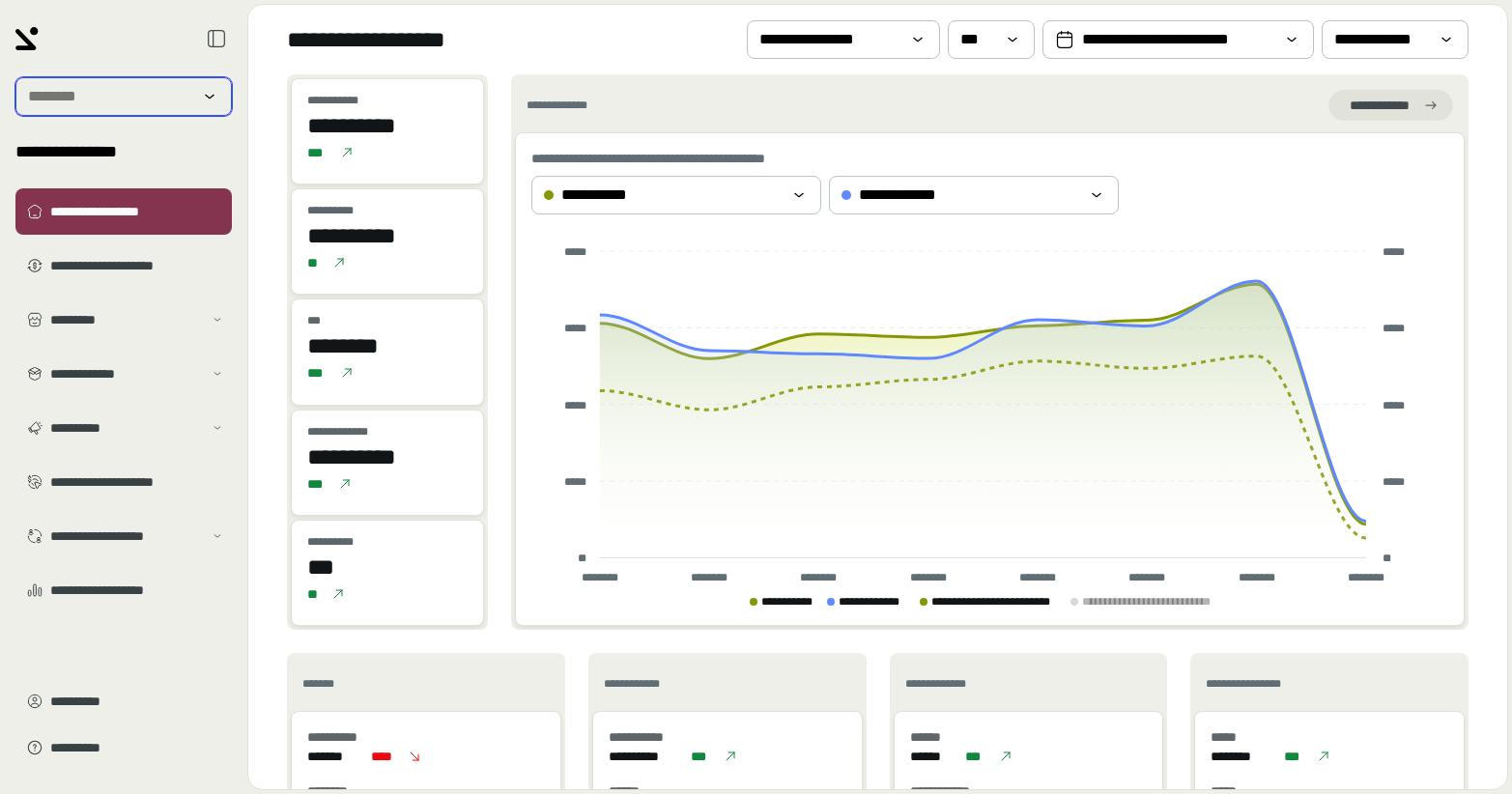 click at bounding box center [110, 97] 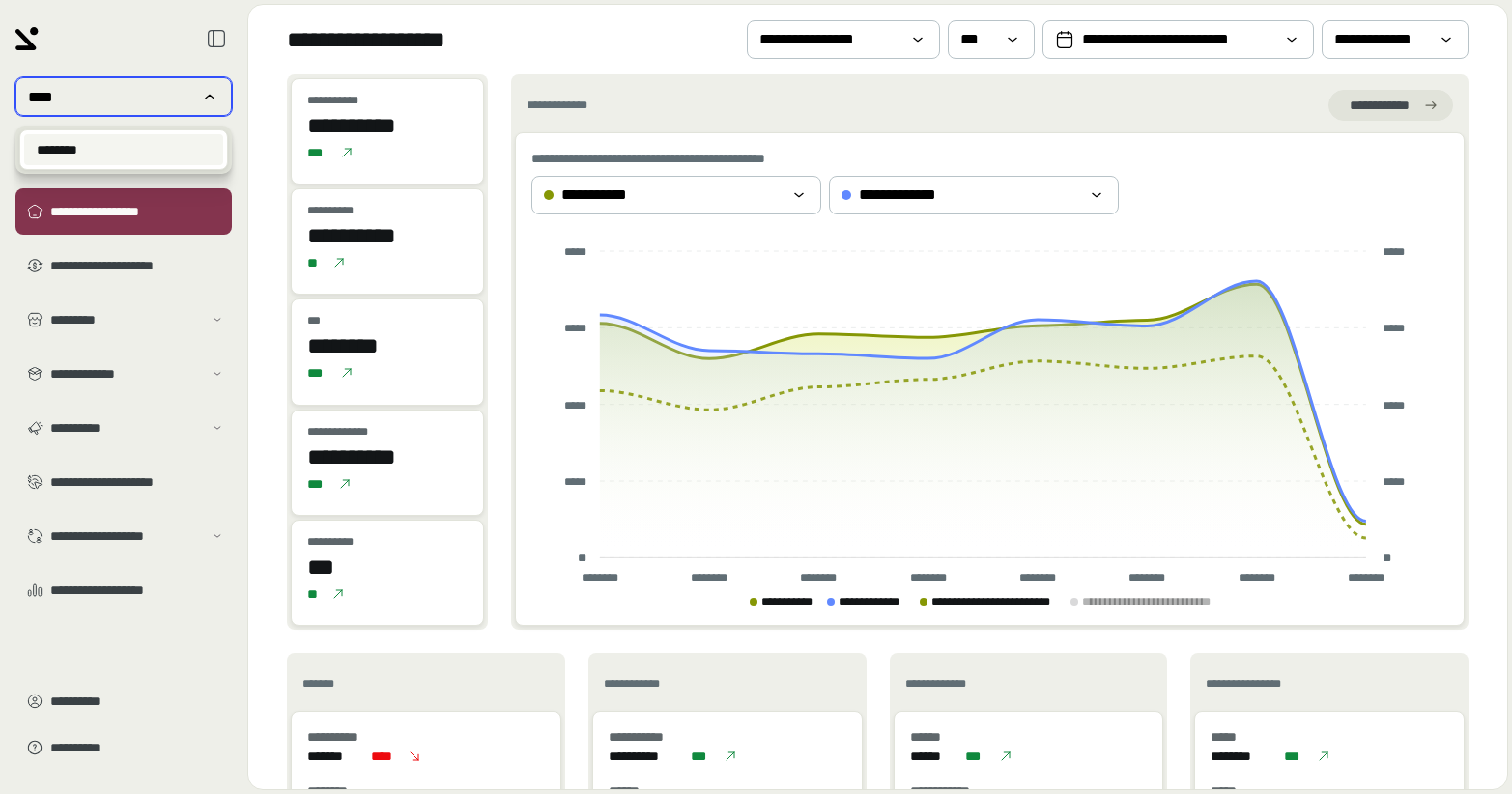 type on "****" 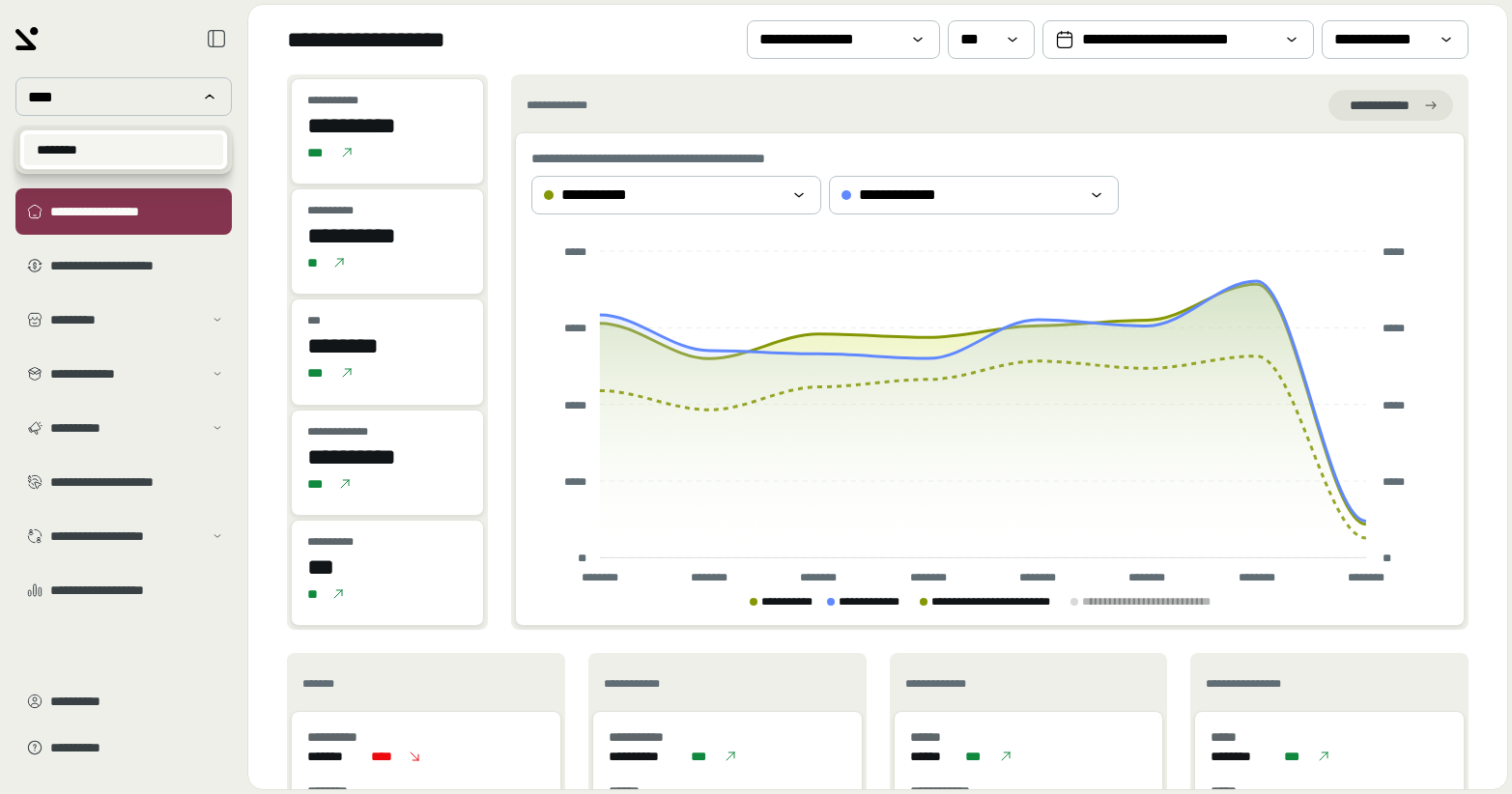 click on "********" at bounding box center [57, 150] 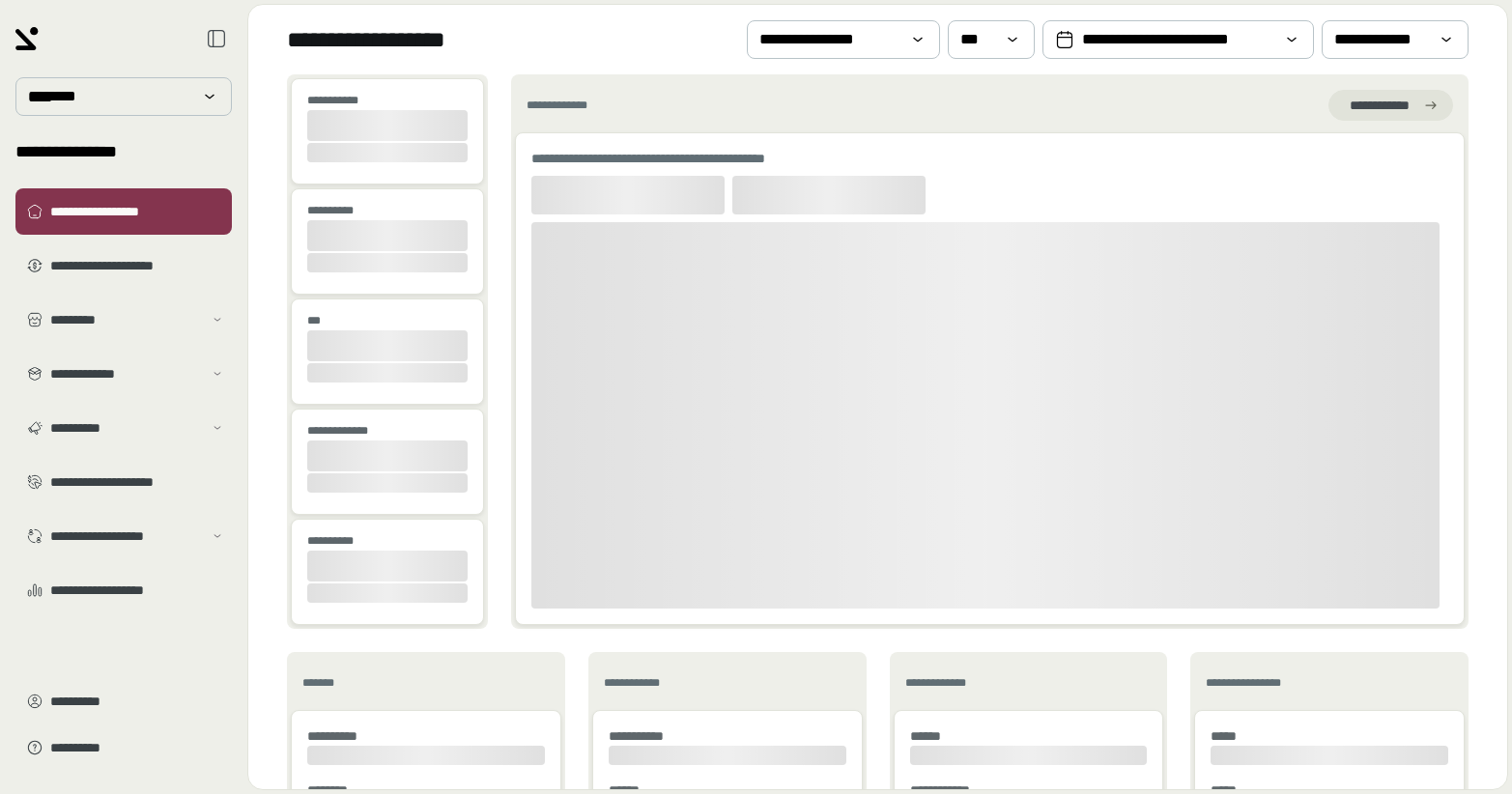 type 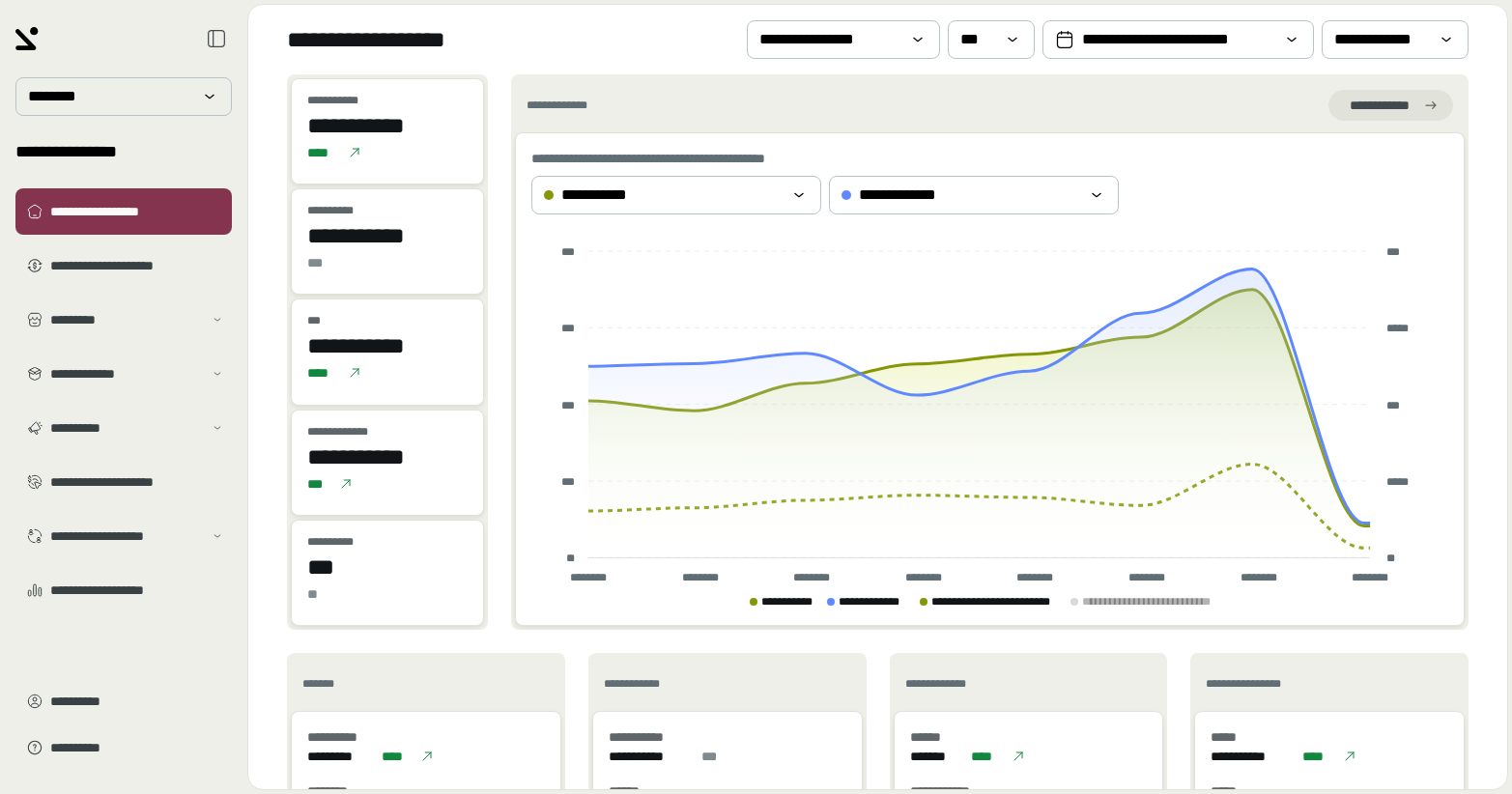 click on "**********" at bounding box center [877, 40] 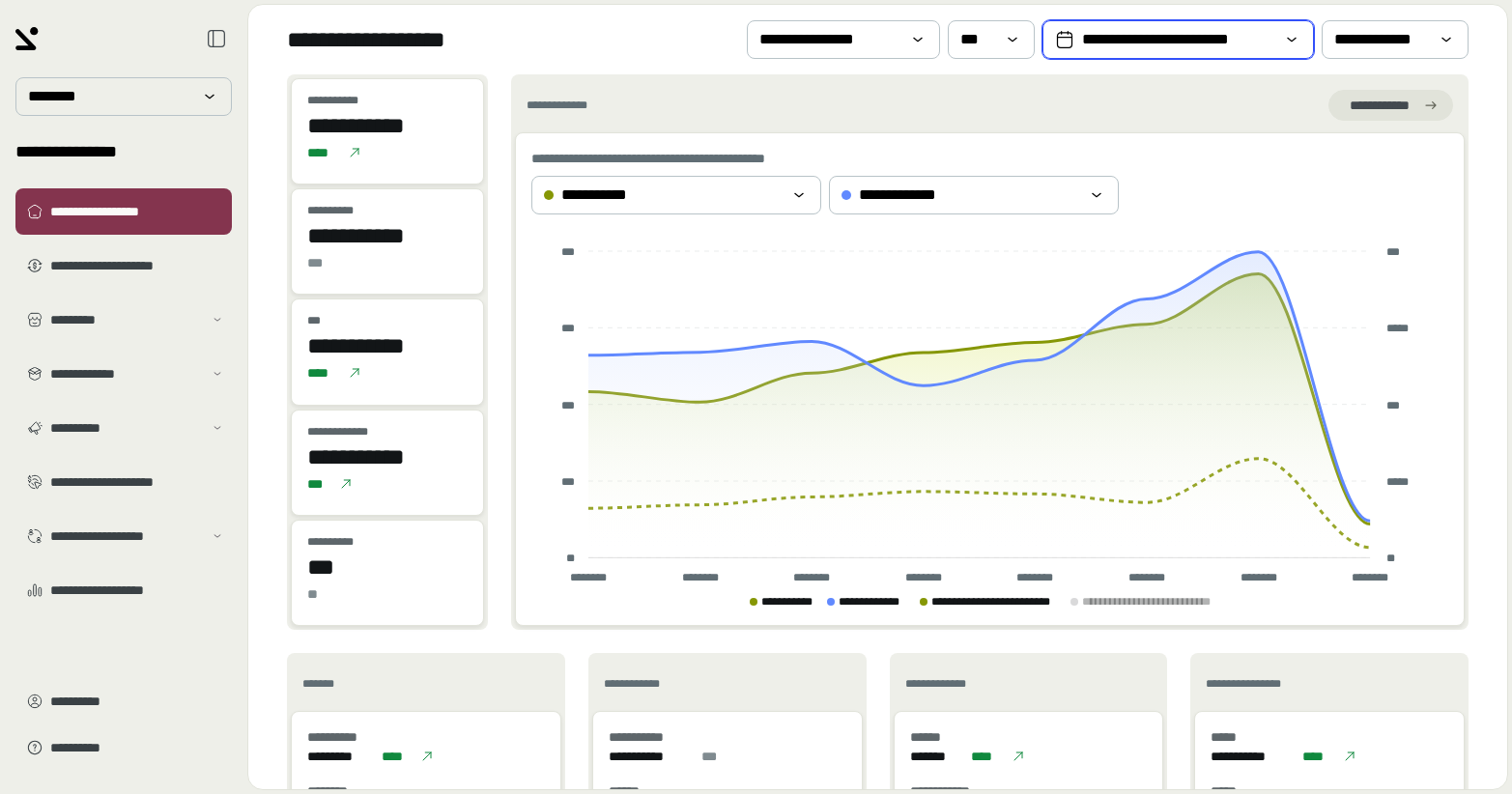 click on "**********" at bounding box center [1178, 40] 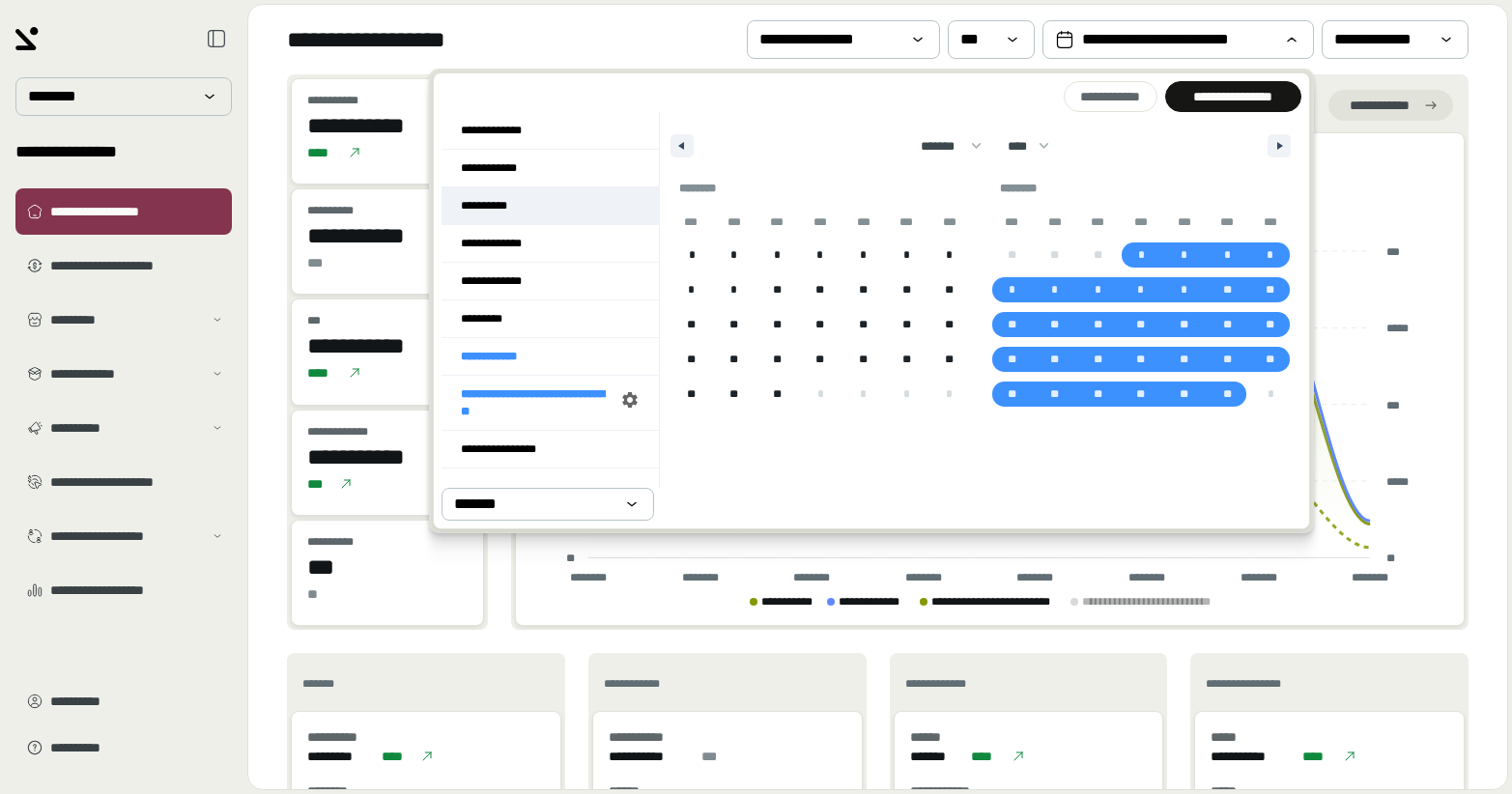click on "**********" at bounding box center (550, 206) 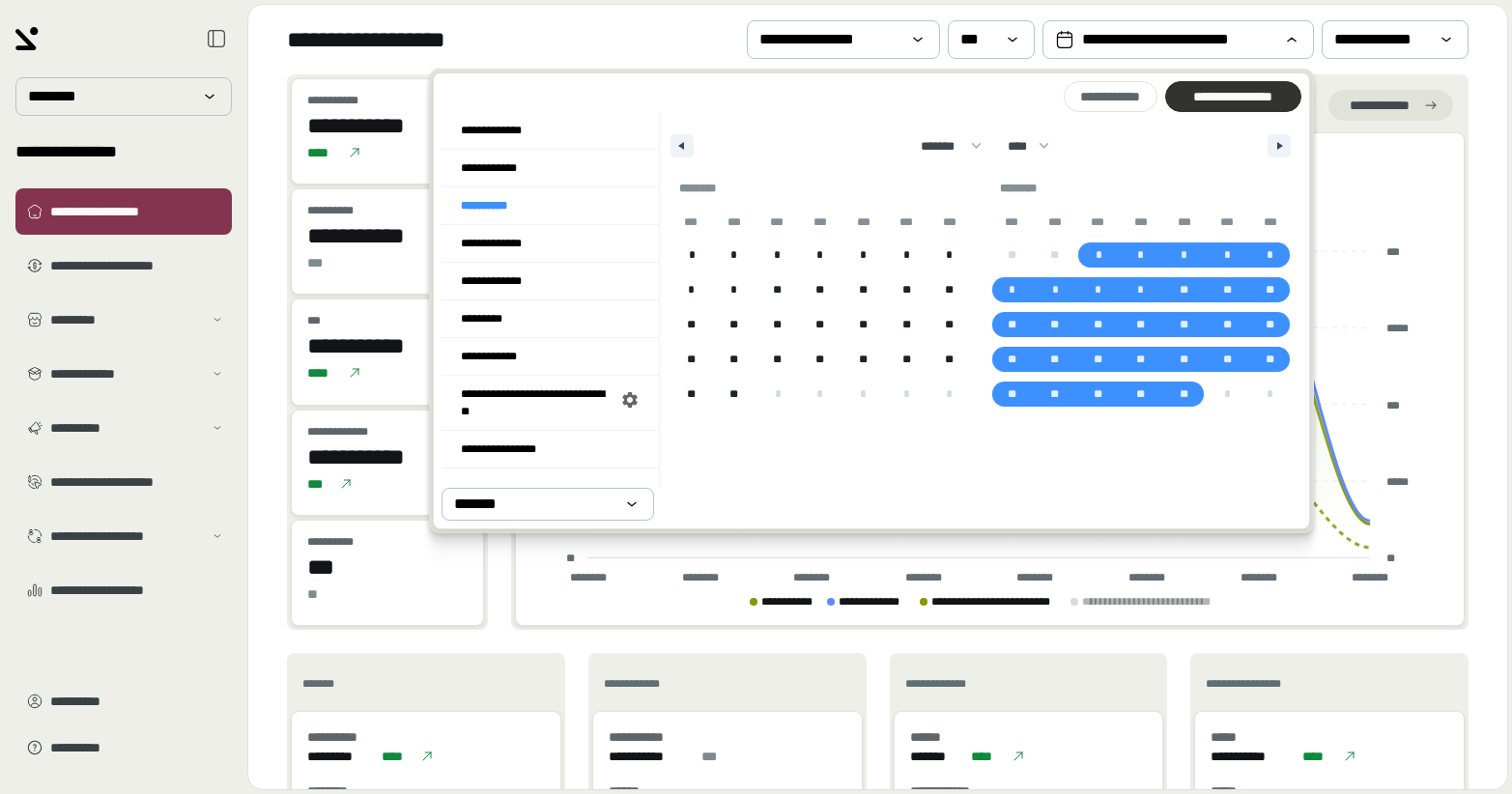 click on "**********" at bounding box center (1233, 97) 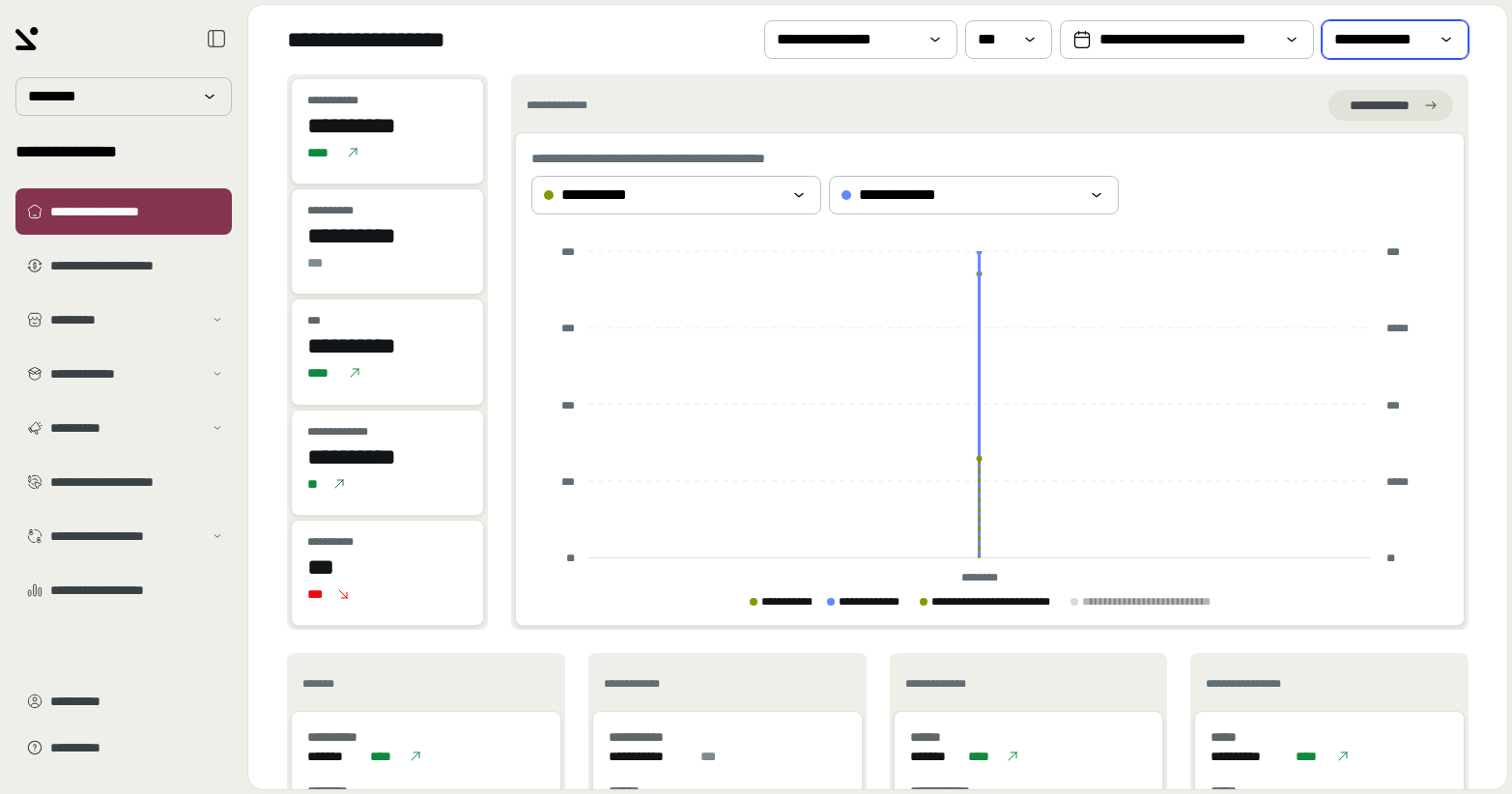 click on "**********" at bounding box center [1382, 40] 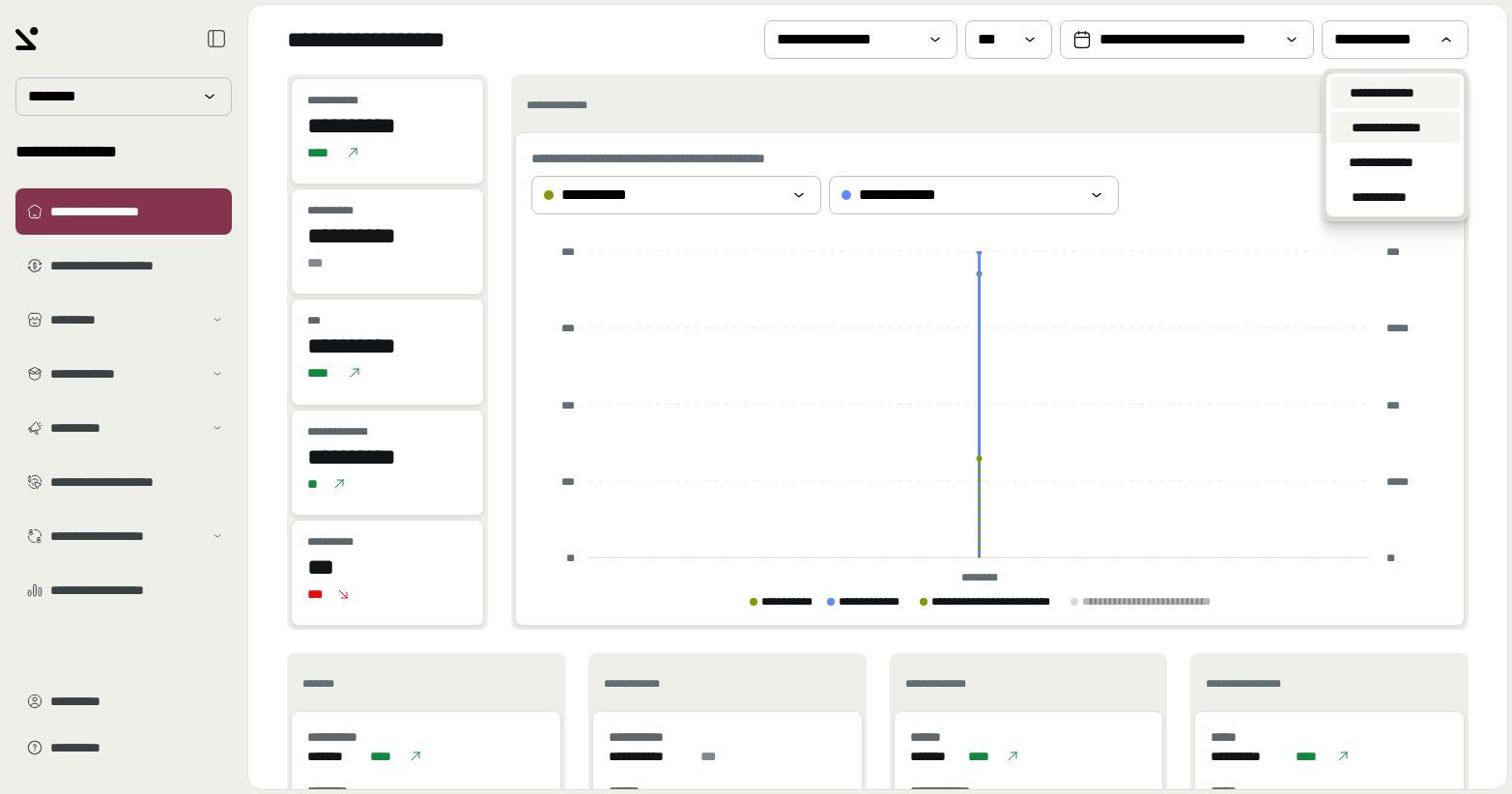 click on "**********" at bounding box center [1385, 128] 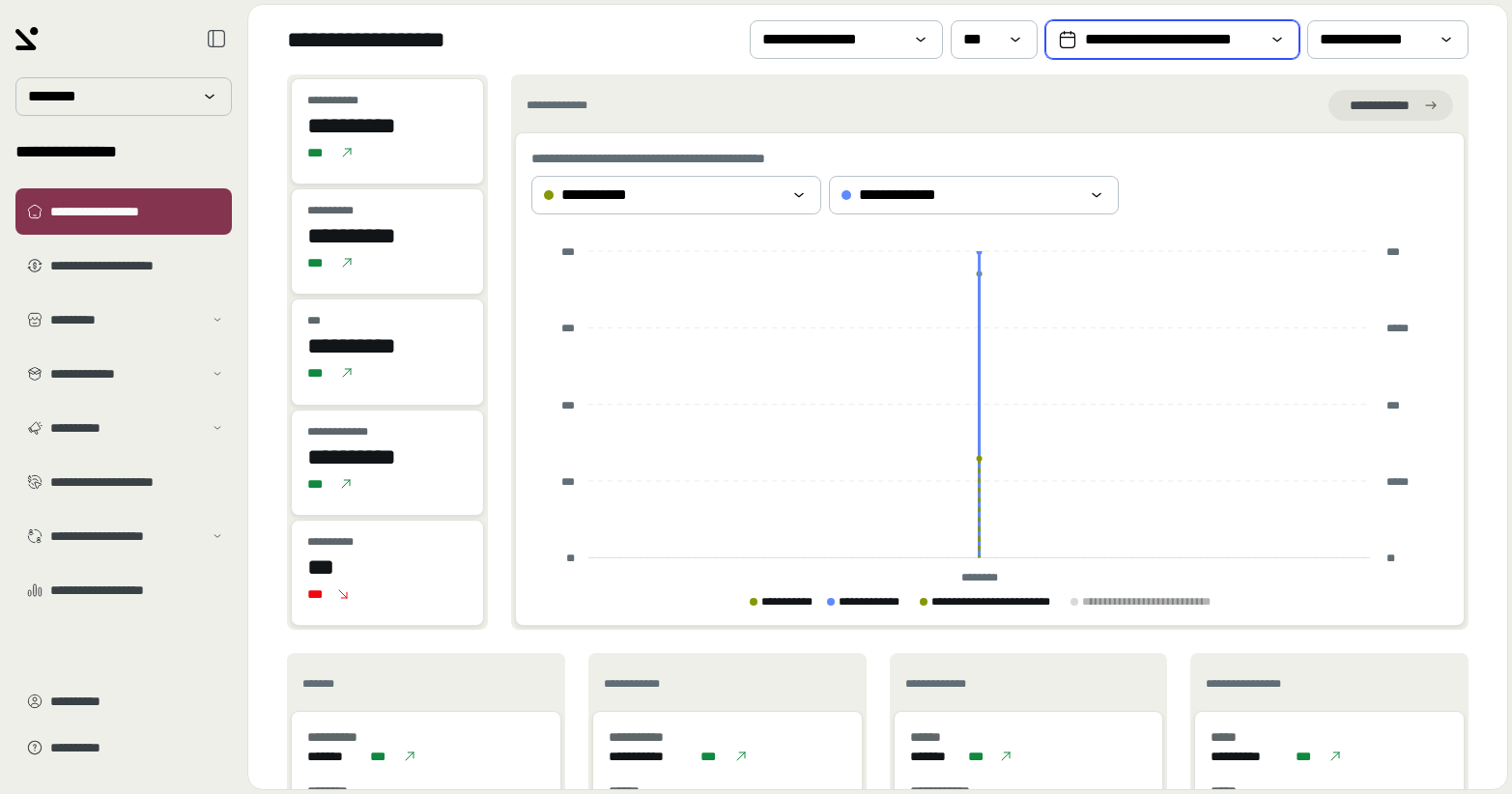 click on "**********" at bounding box center (1172, 40) 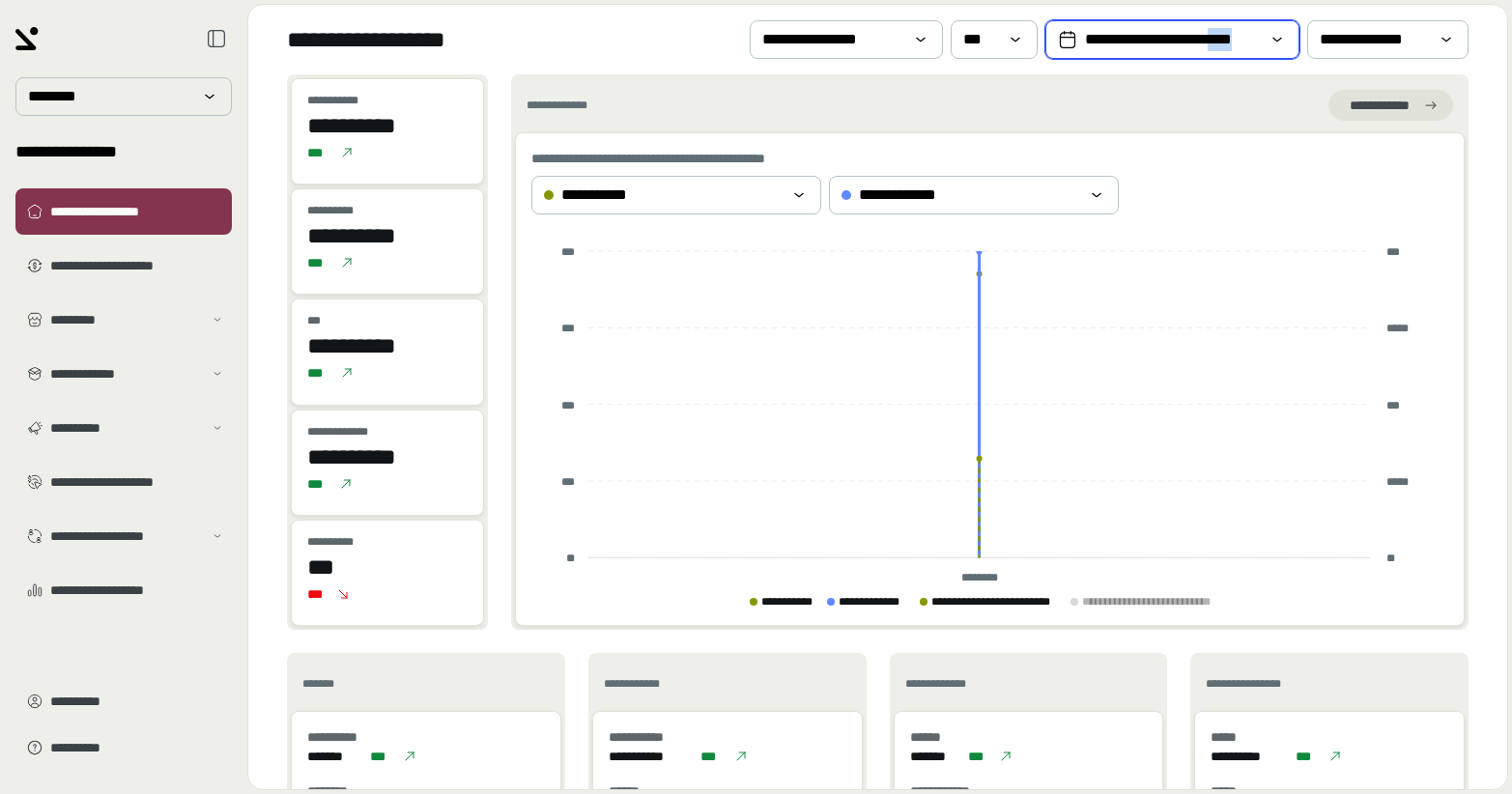 click on "**********" at bounding box center [1172, 40] 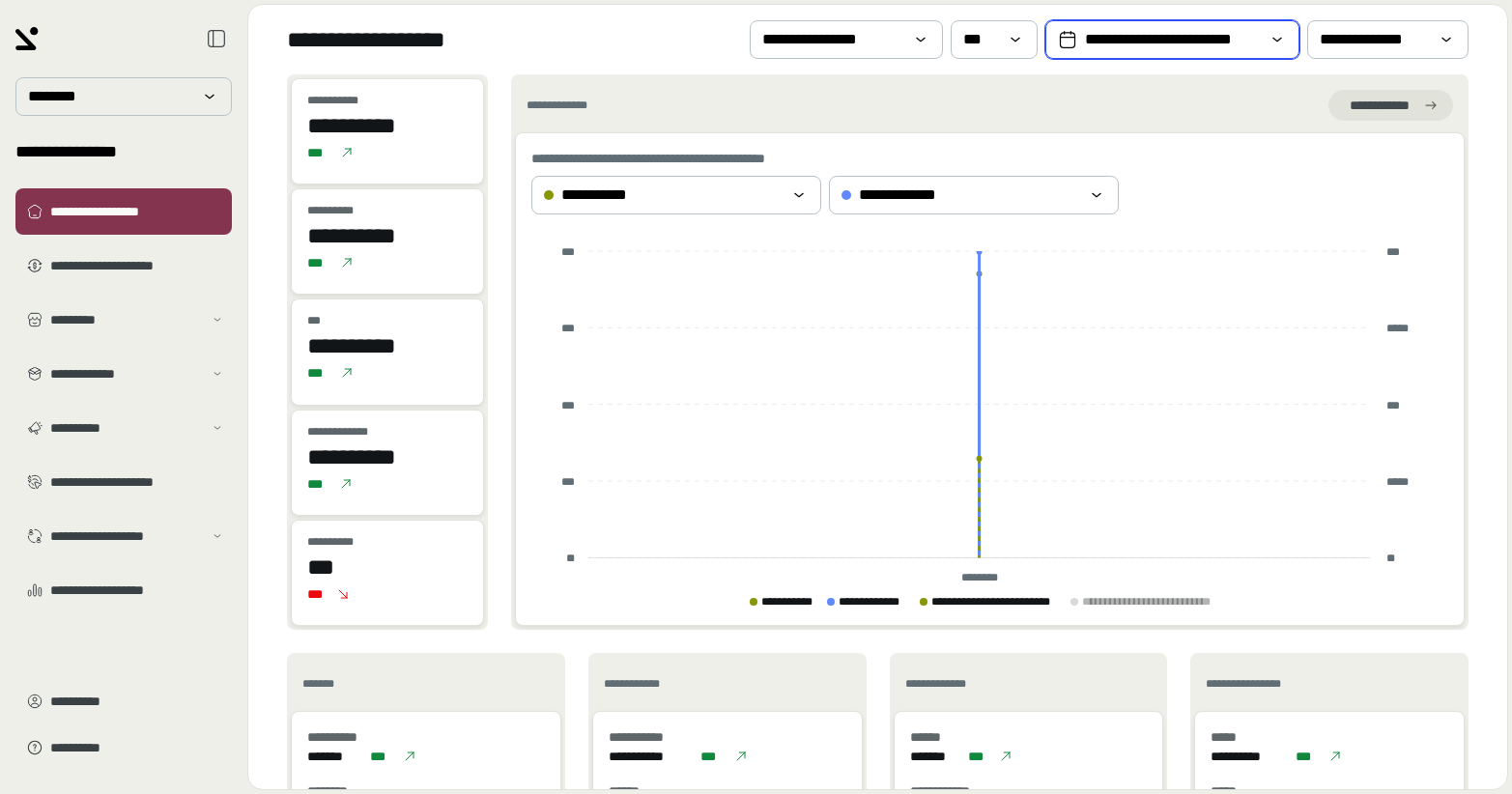 click on "**********" at bounding box center (1172, 40) 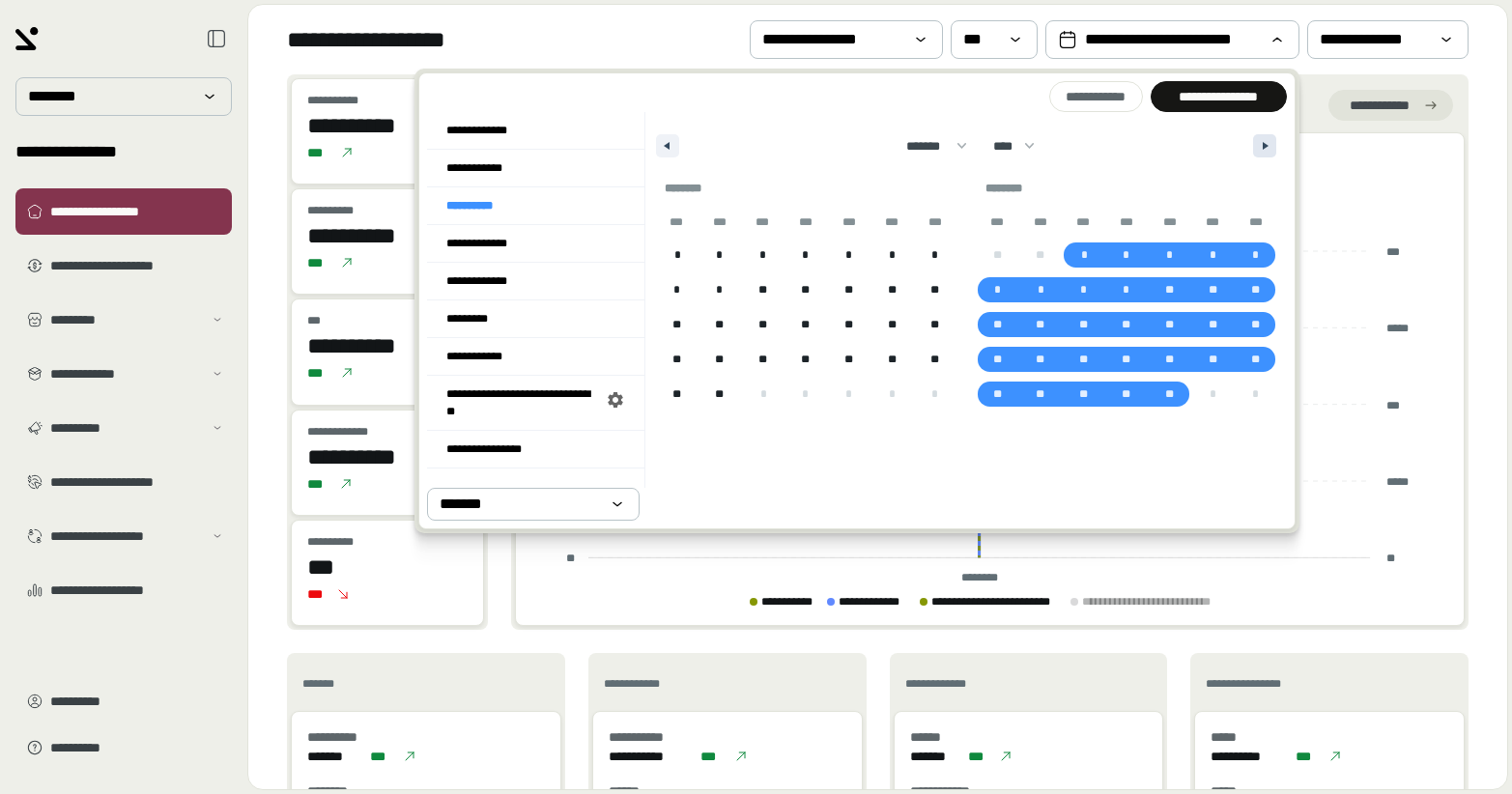 click at bounding box center (1265, 146) 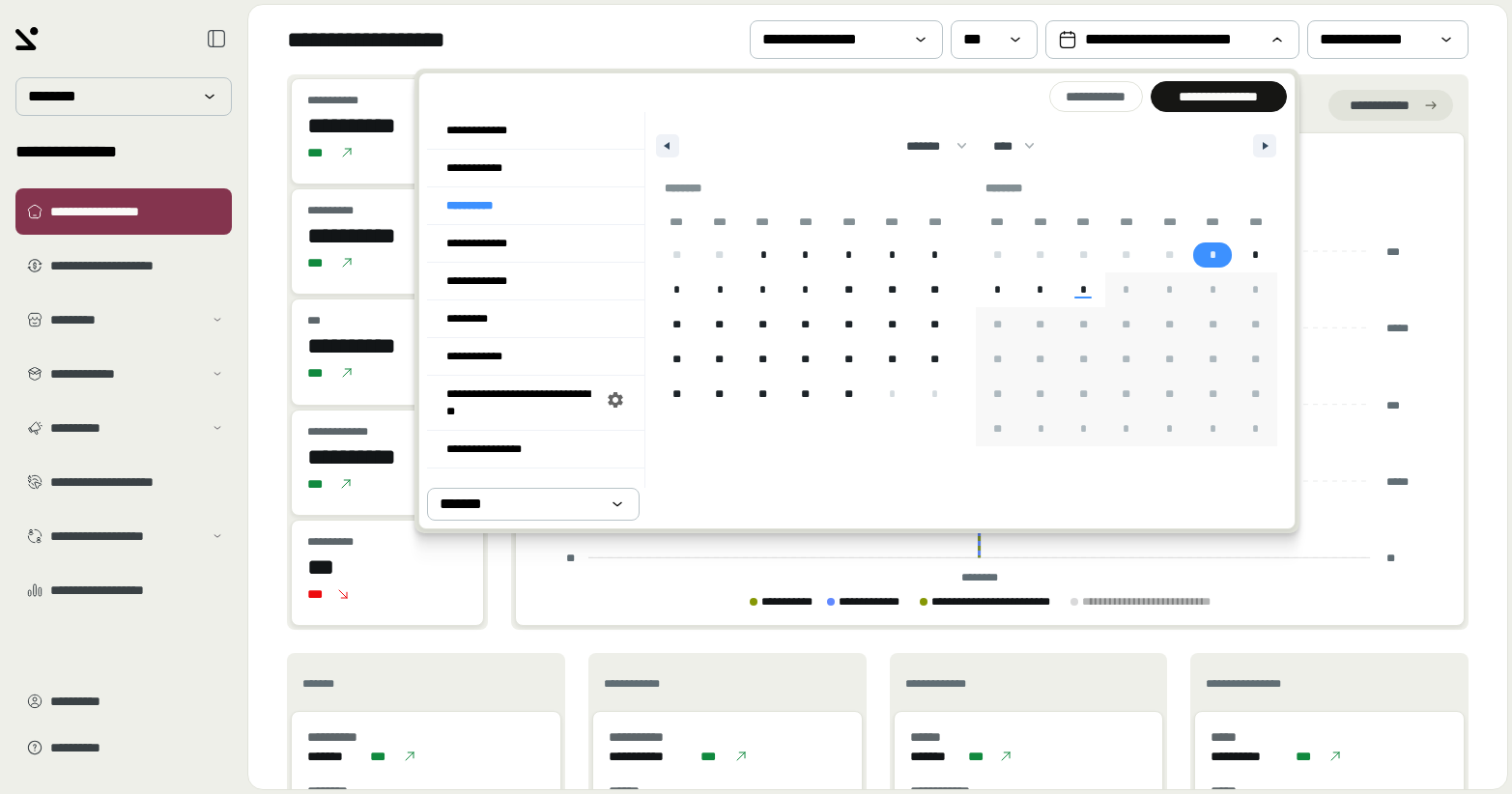 click on "*" at bounding box center (1212, 255) 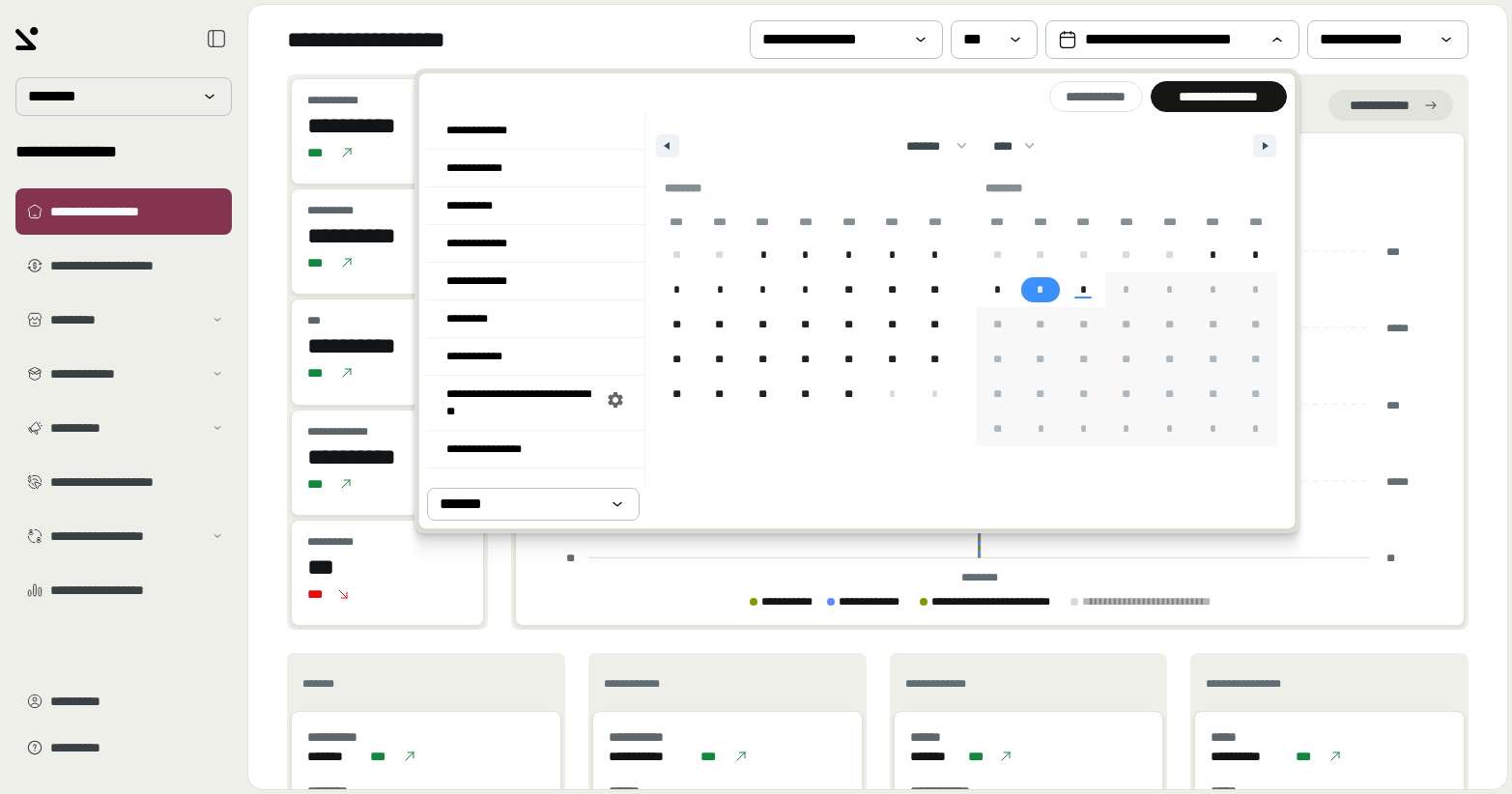 click on "*" at bounding box center (1041, 290) 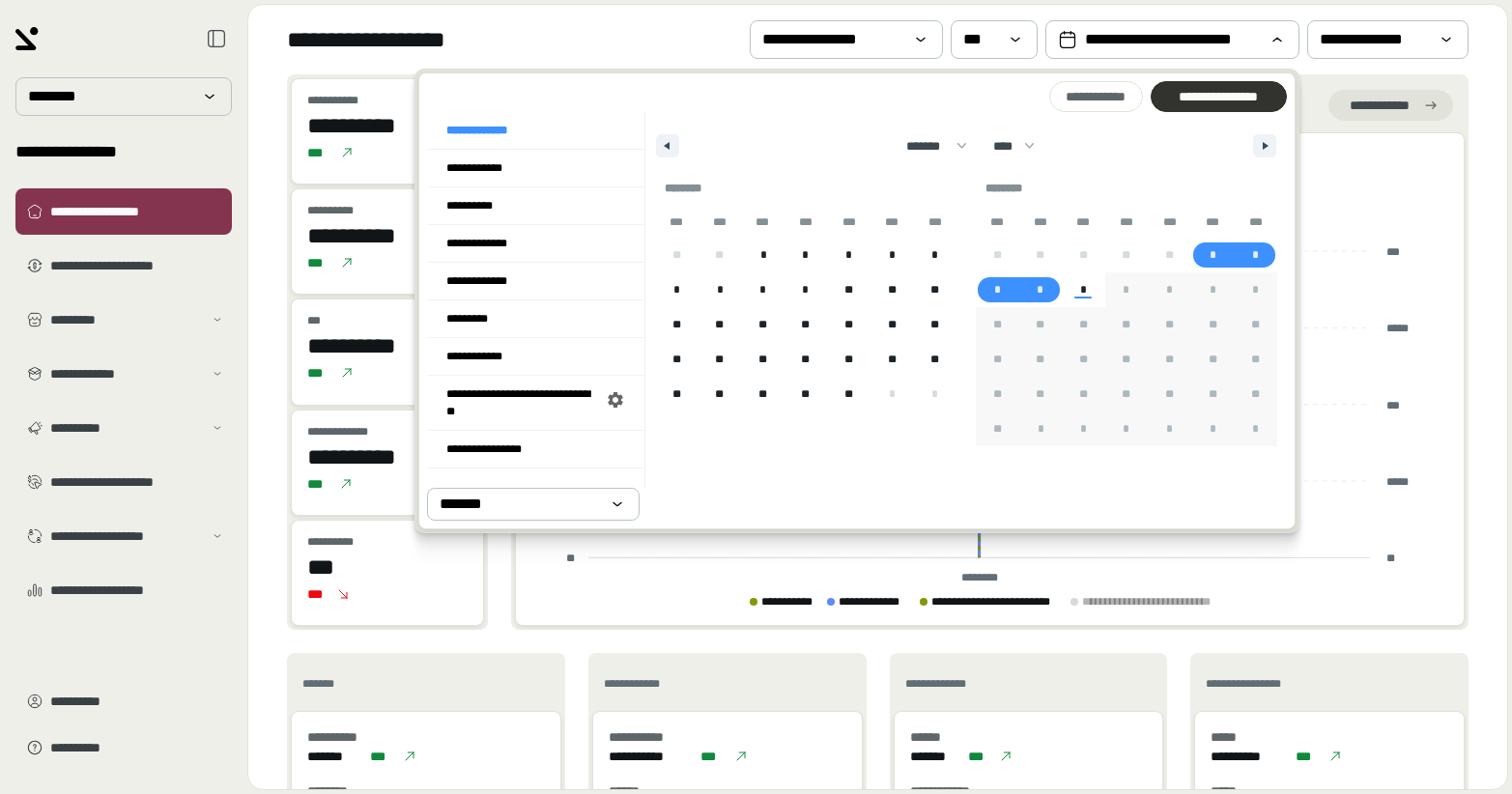 click on "**********" at bounding box center [1218, 97] 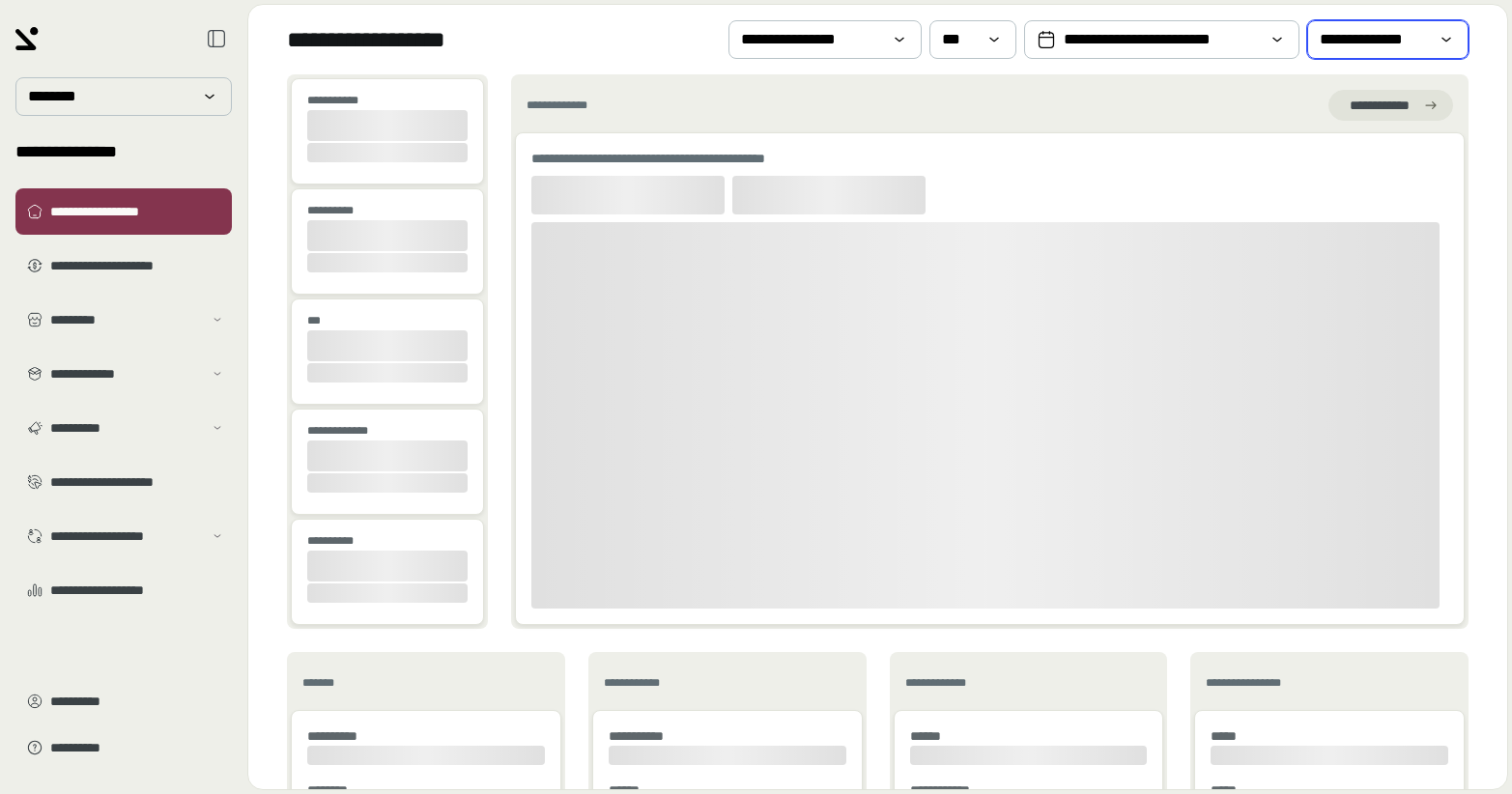 click on "**********" at bounding box center (1374, 40) 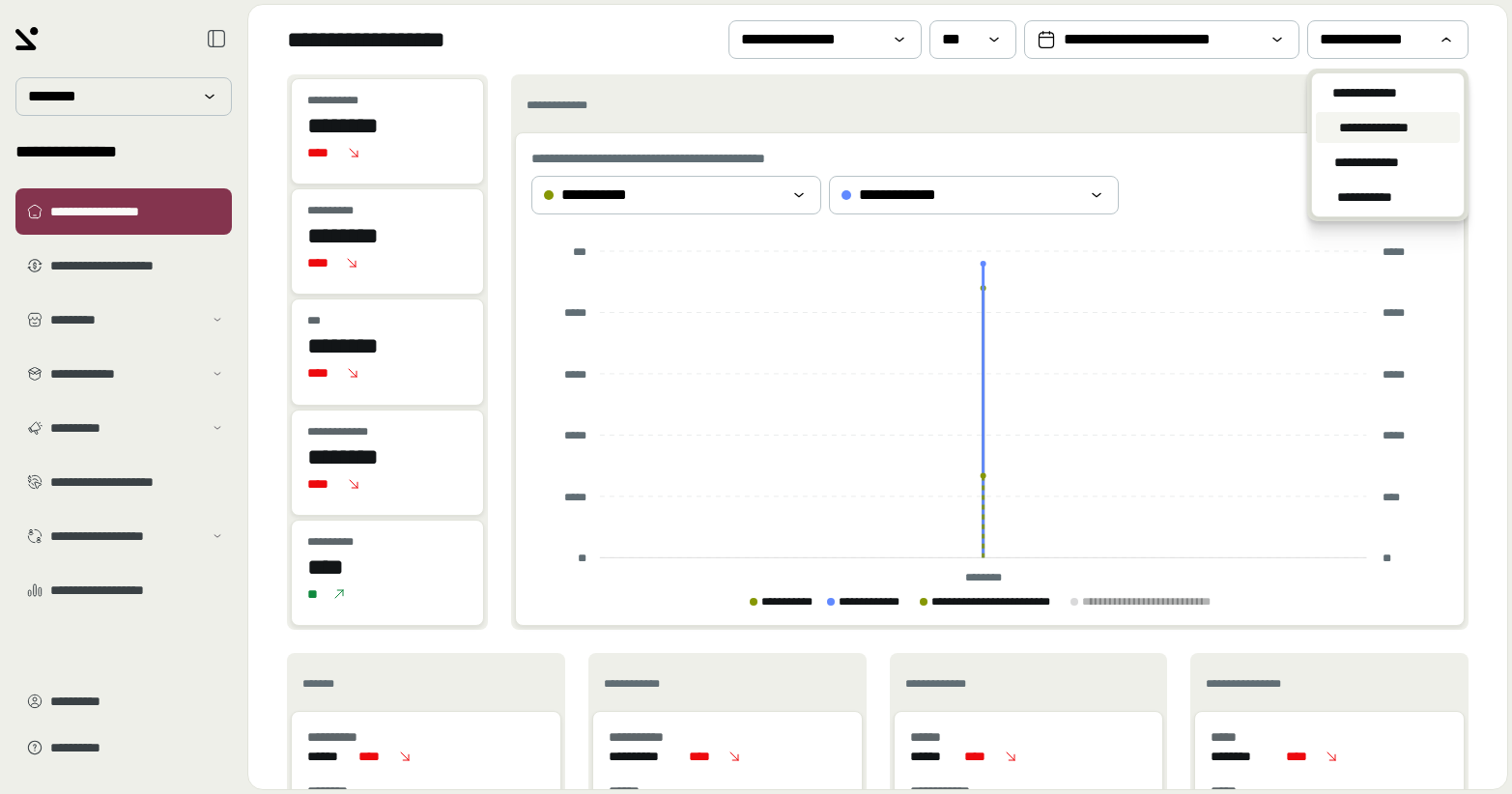 click on "**********" at bounding box center [1374, 128] 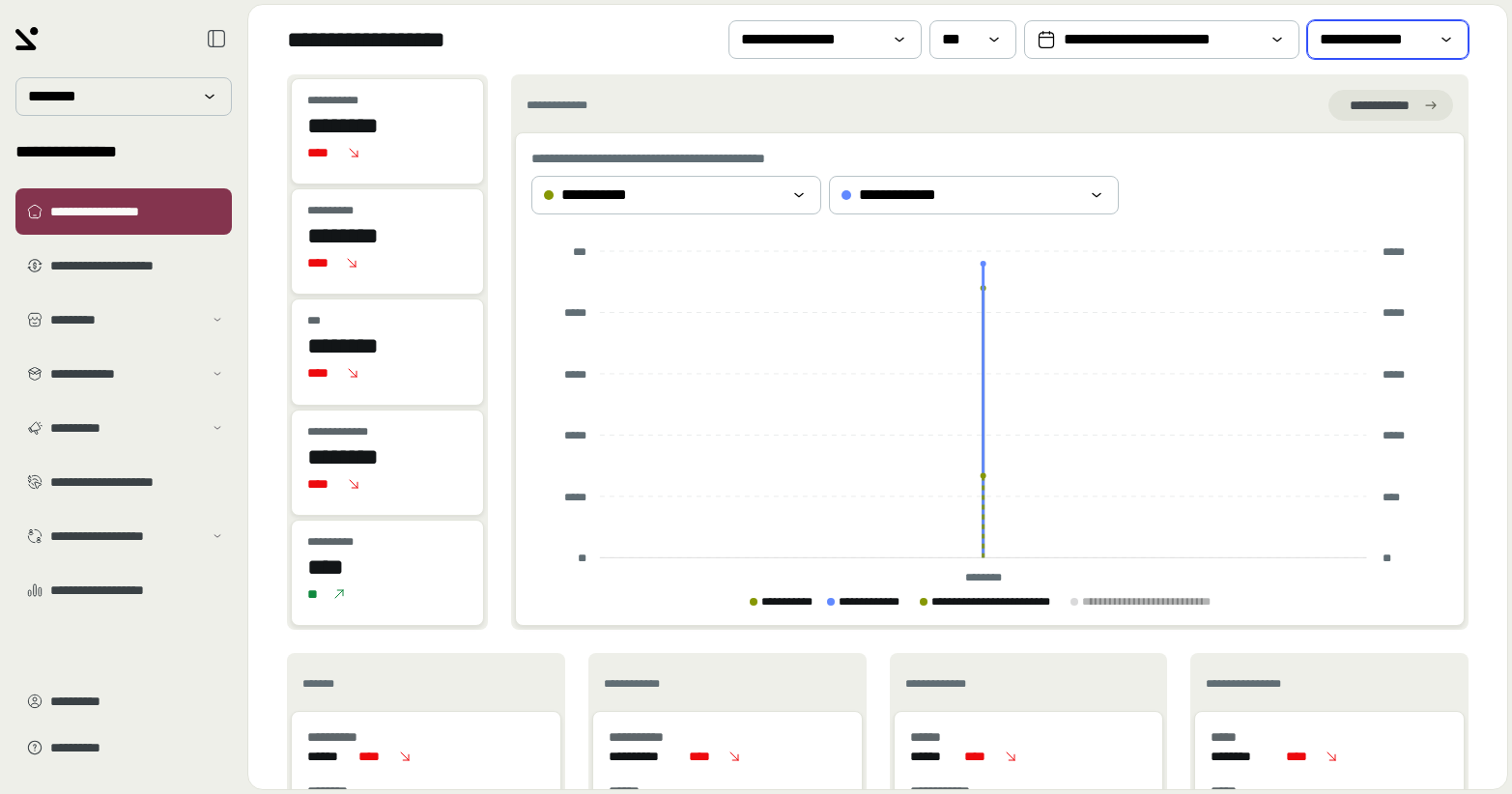 click on "**********" at bounding box center (1374, 40) 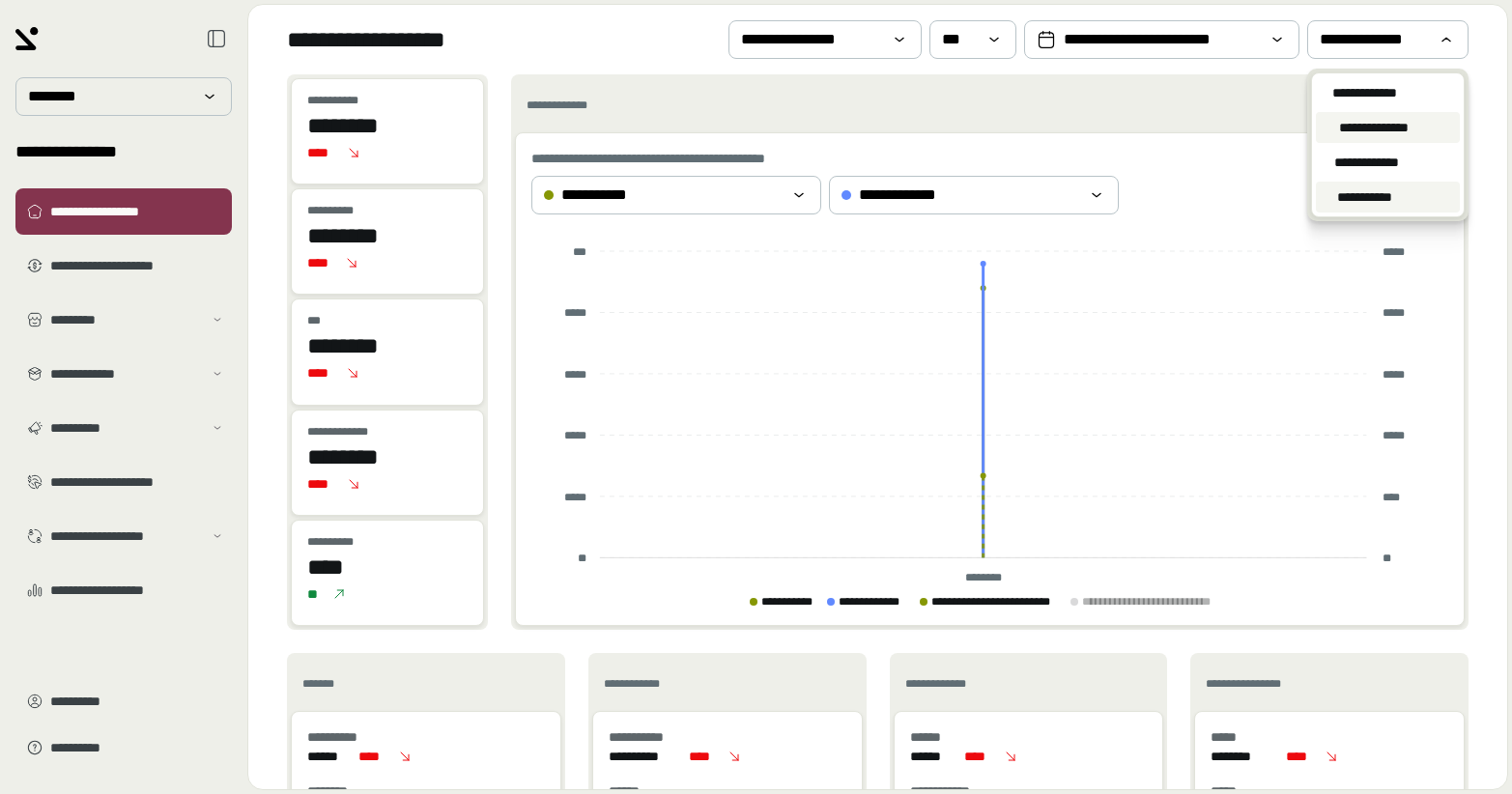 click on "**********" at bounding box center [1387, 197] 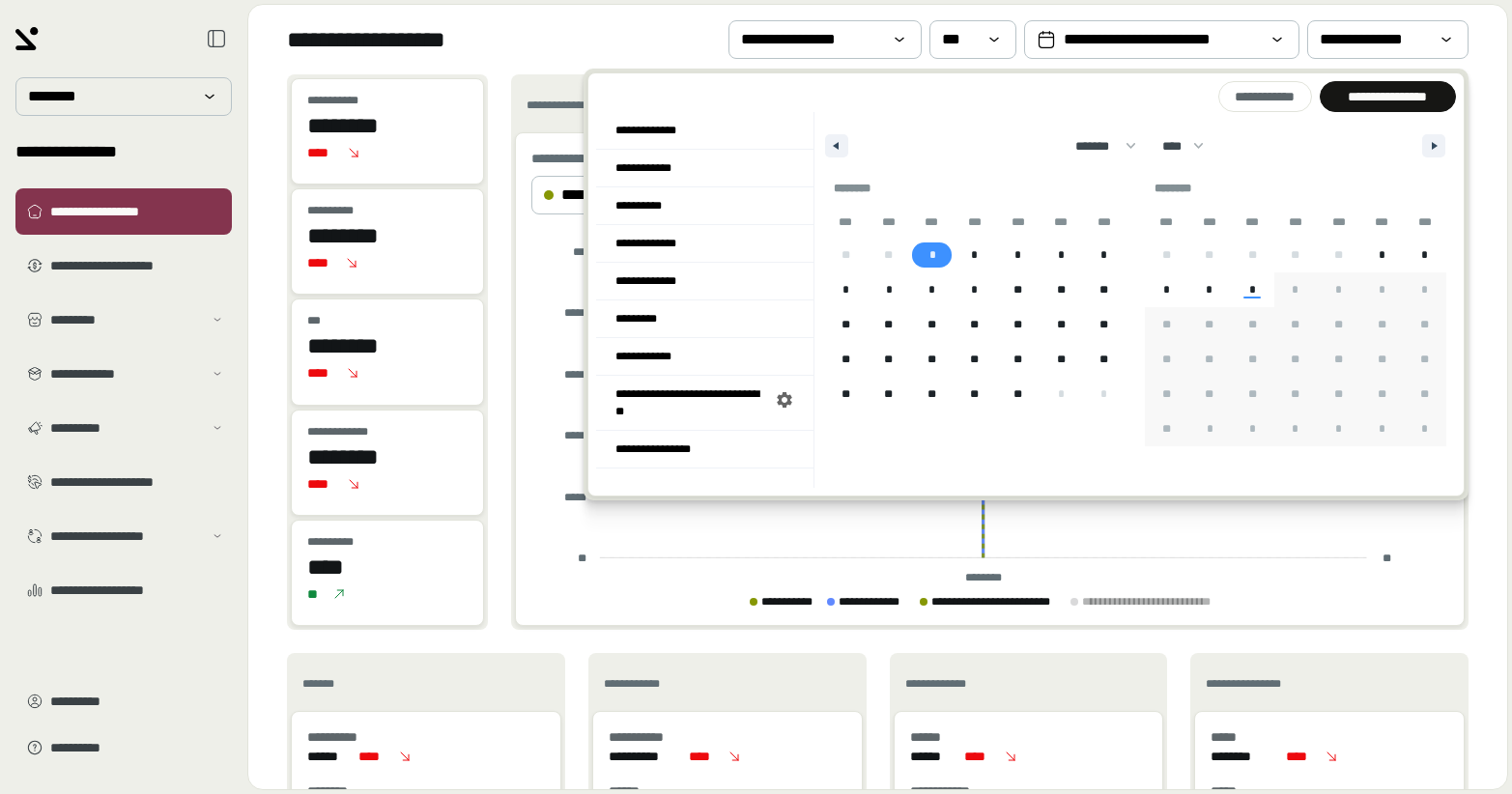 click on "*" at bounding box center (931, 255) 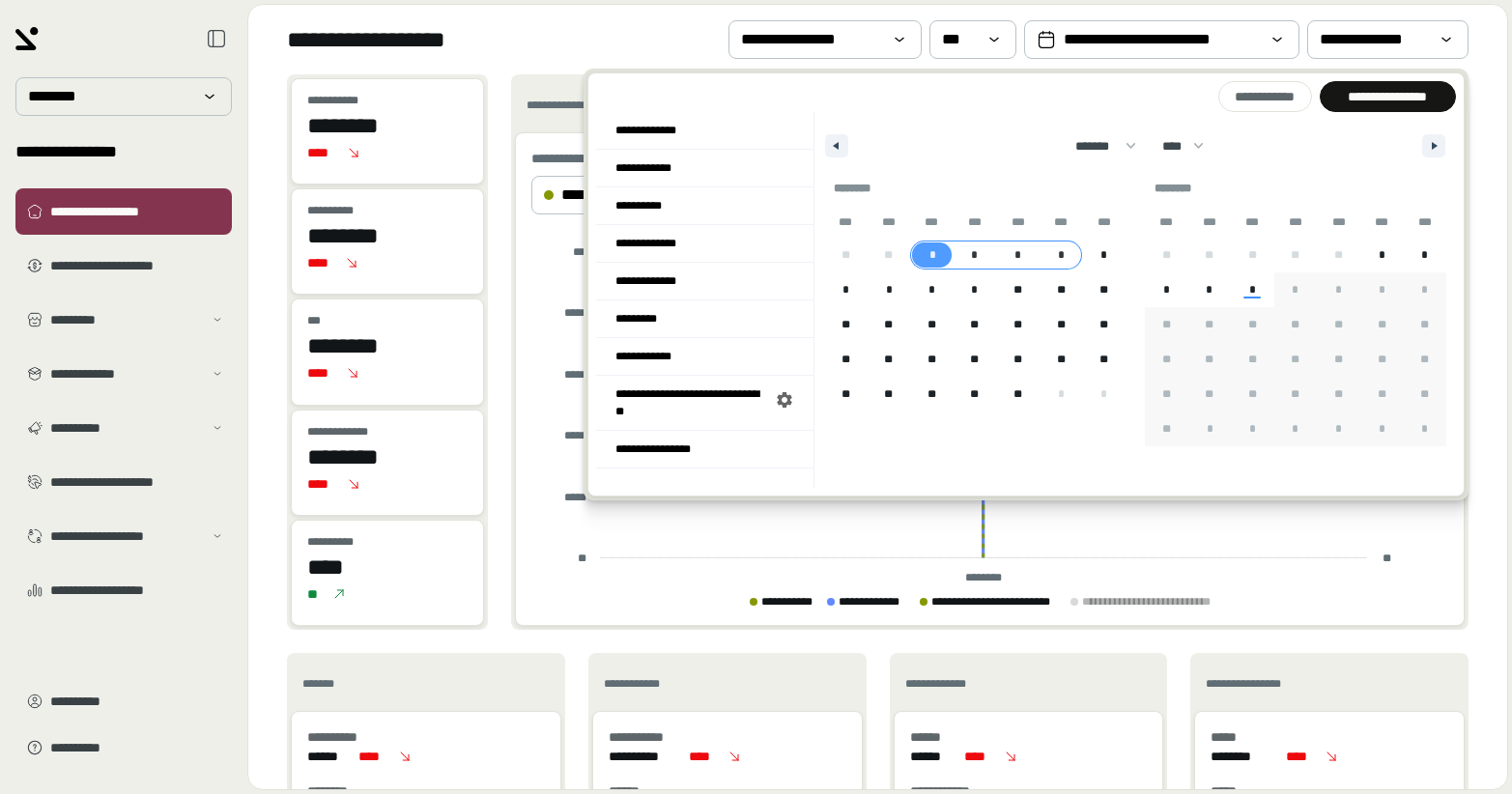 click on "*" at bounding box center (1061, 255) 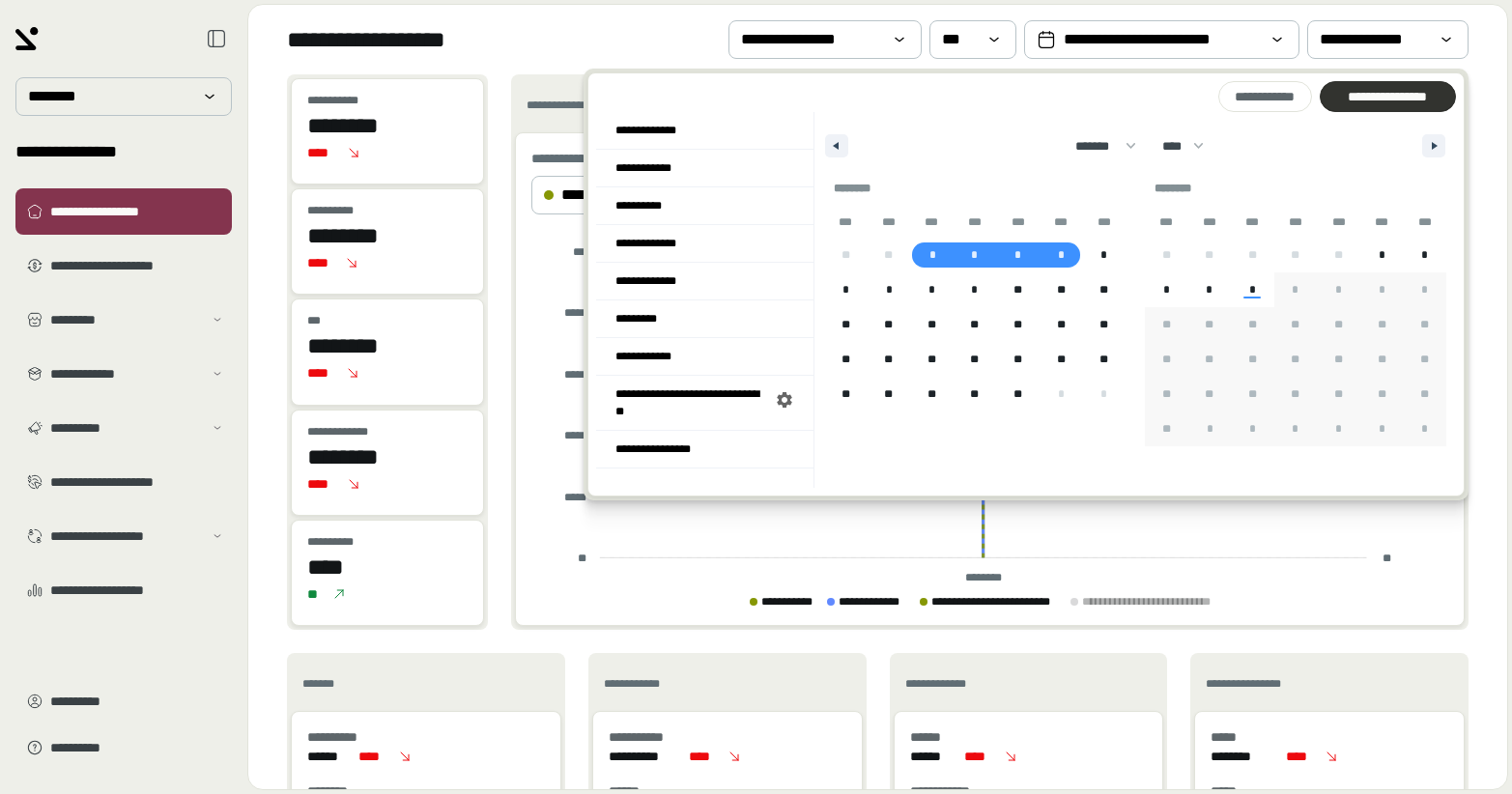 click on "**********" at bounding box center [1387, 97] 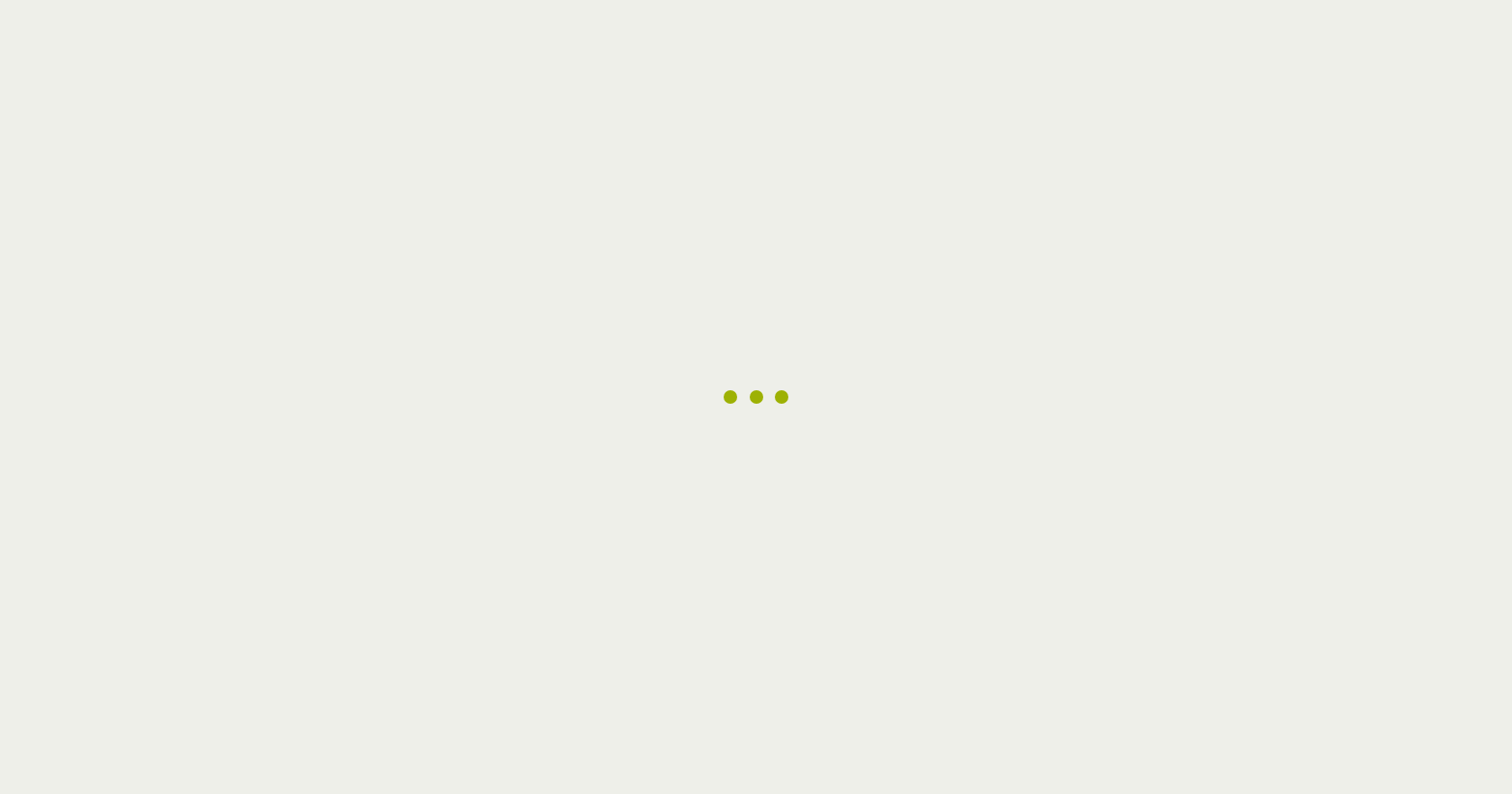 scroll, scrollTop: 0, scrollLeft: 0, axis: both 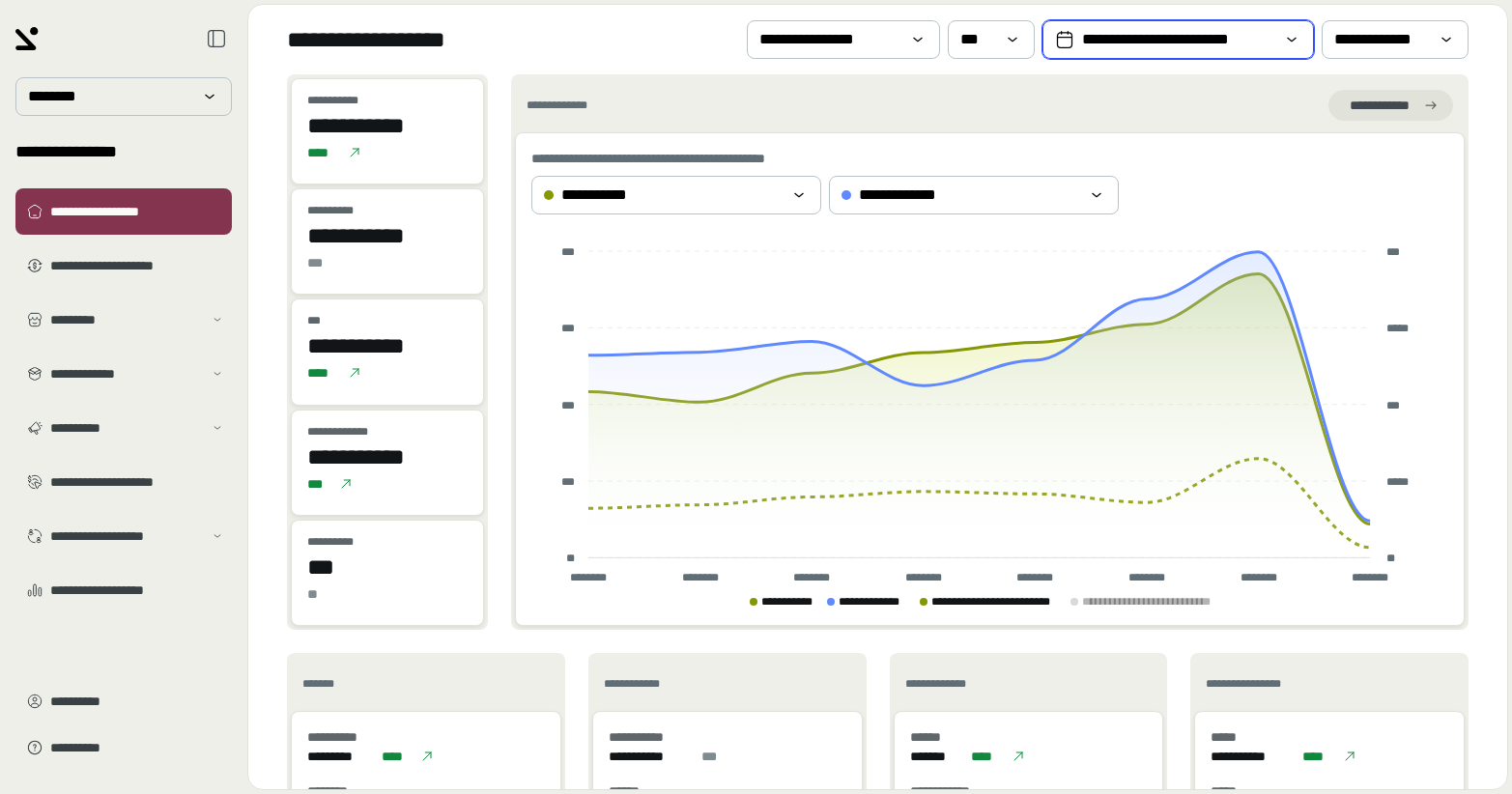 click on "**********" at bounding box center [1178, 40] 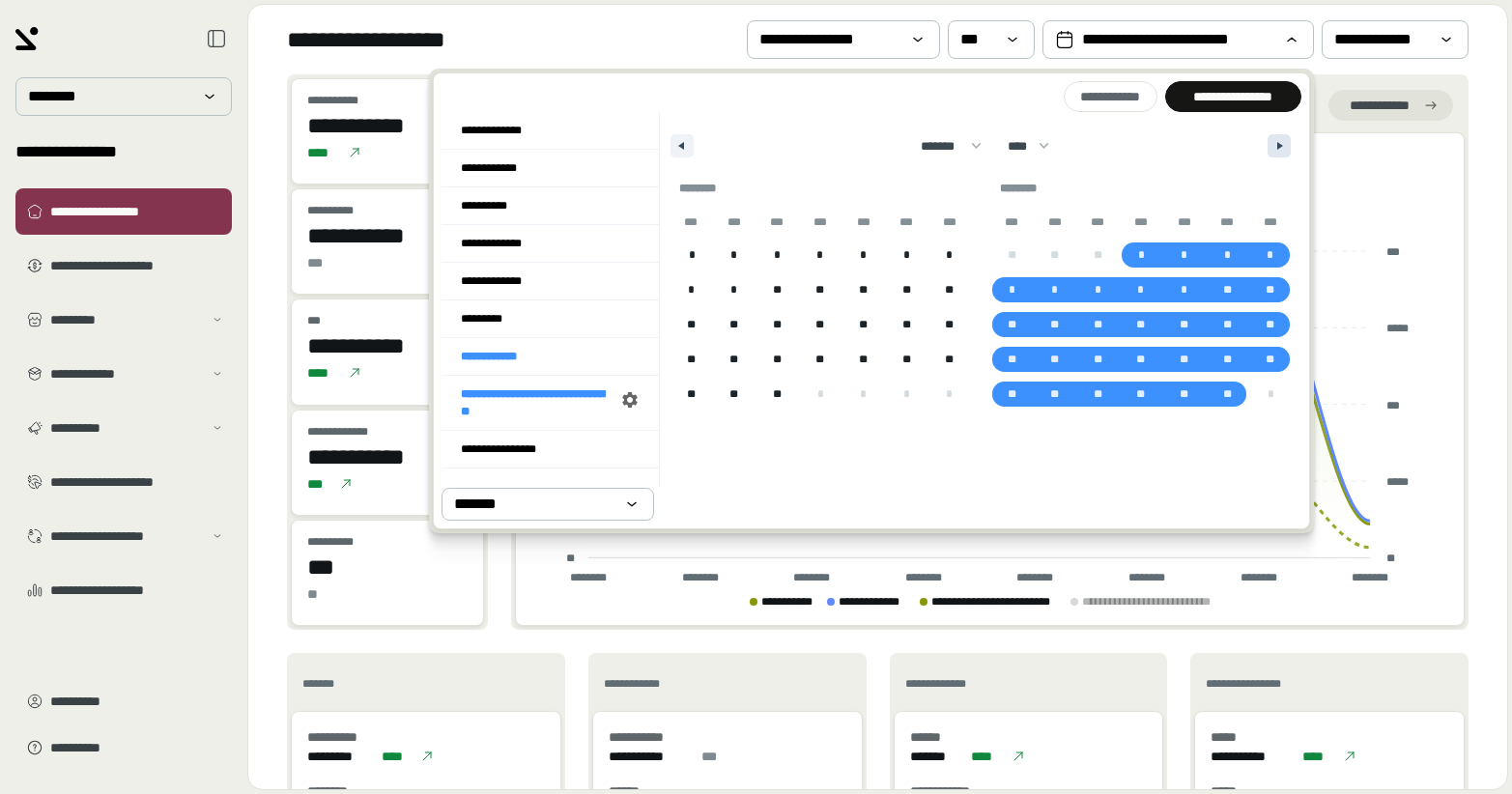 click at bounding box center (1279, 146) 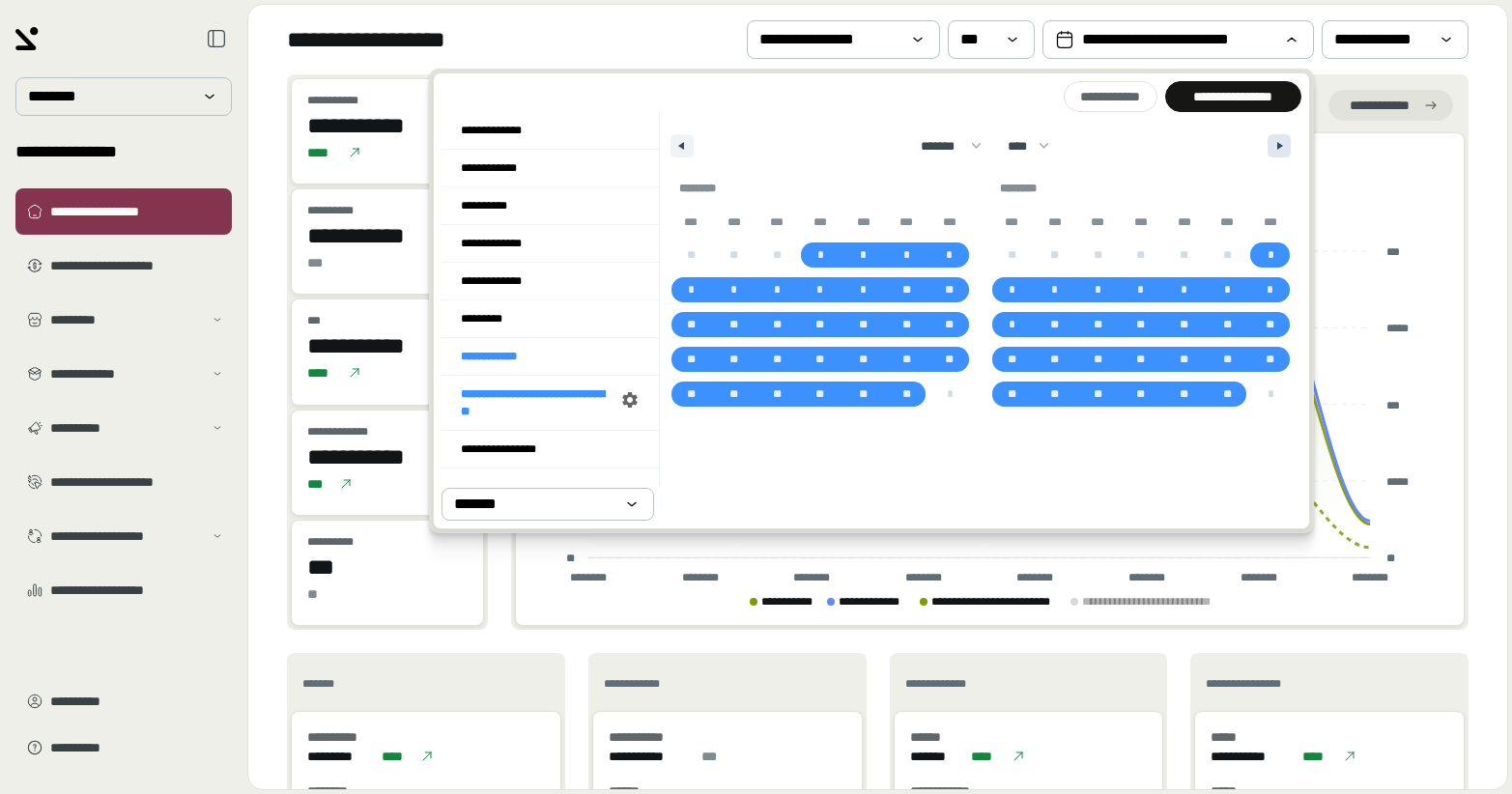 click at bounding box center [1279, 146] 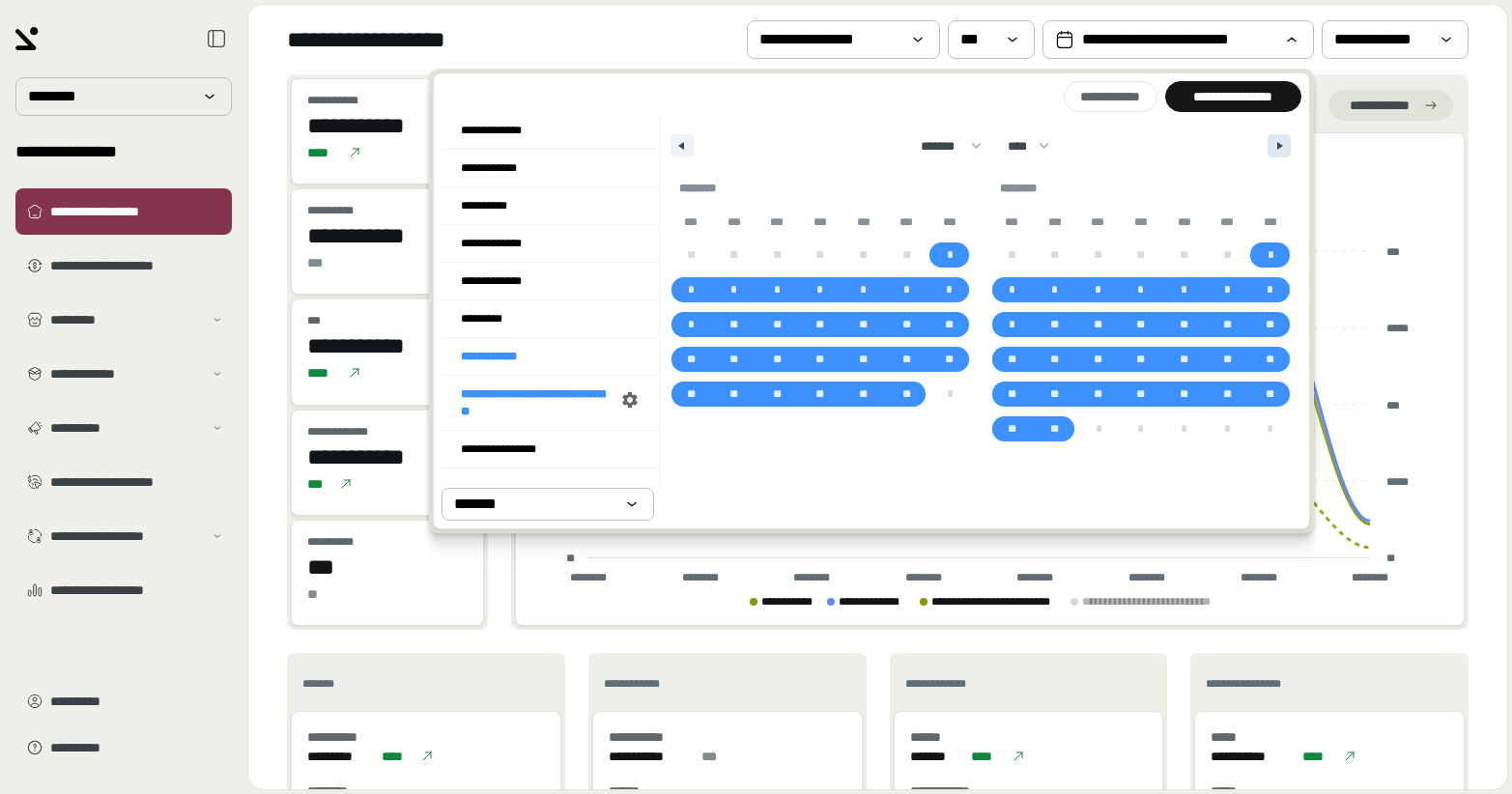 click at bounding box center [1279, 146] 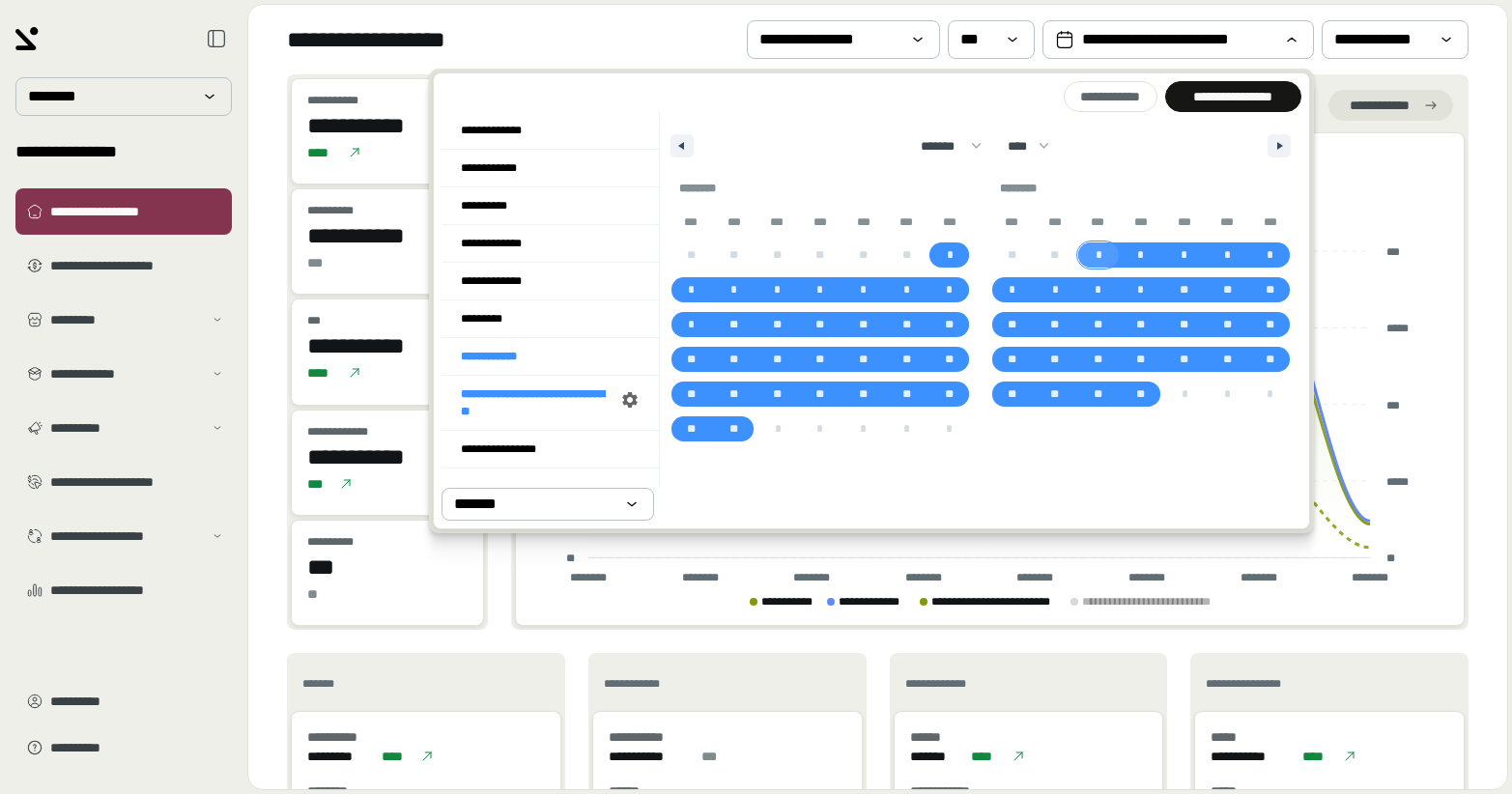 click on "*" at bounding box center [1098, 255] 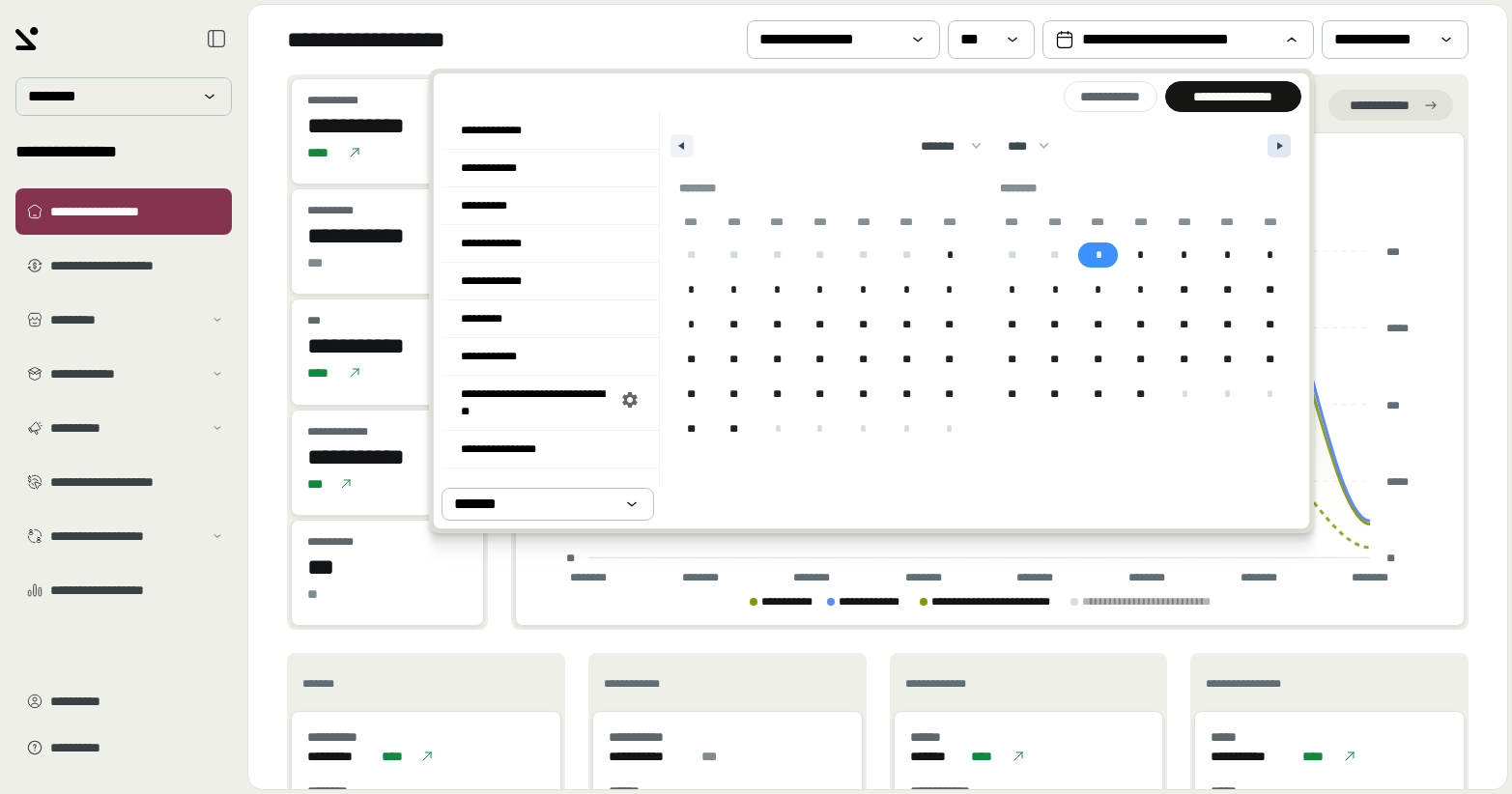 click at bounding box center [1279, 146] 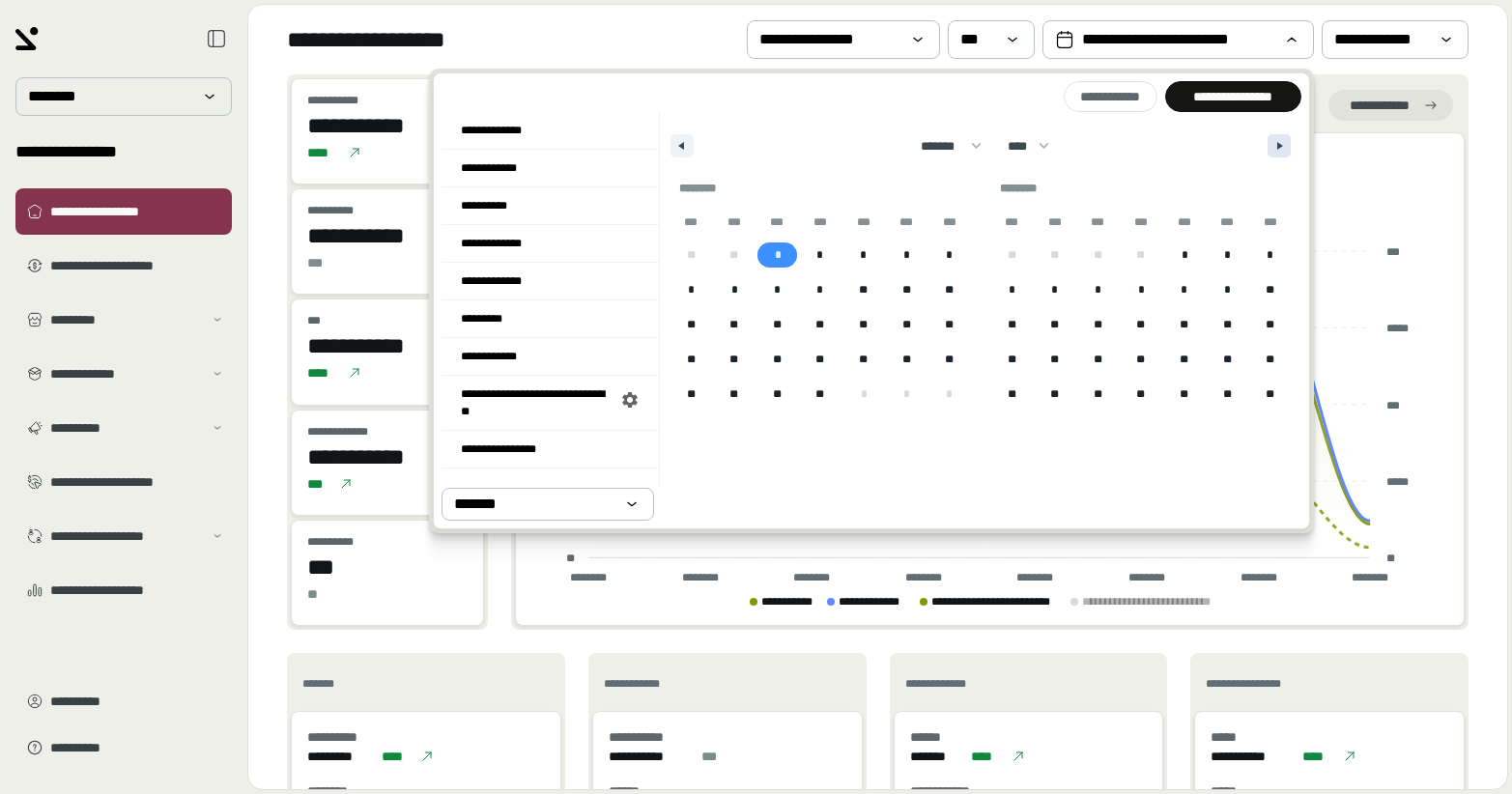 click at bounding box center (1279, 146) 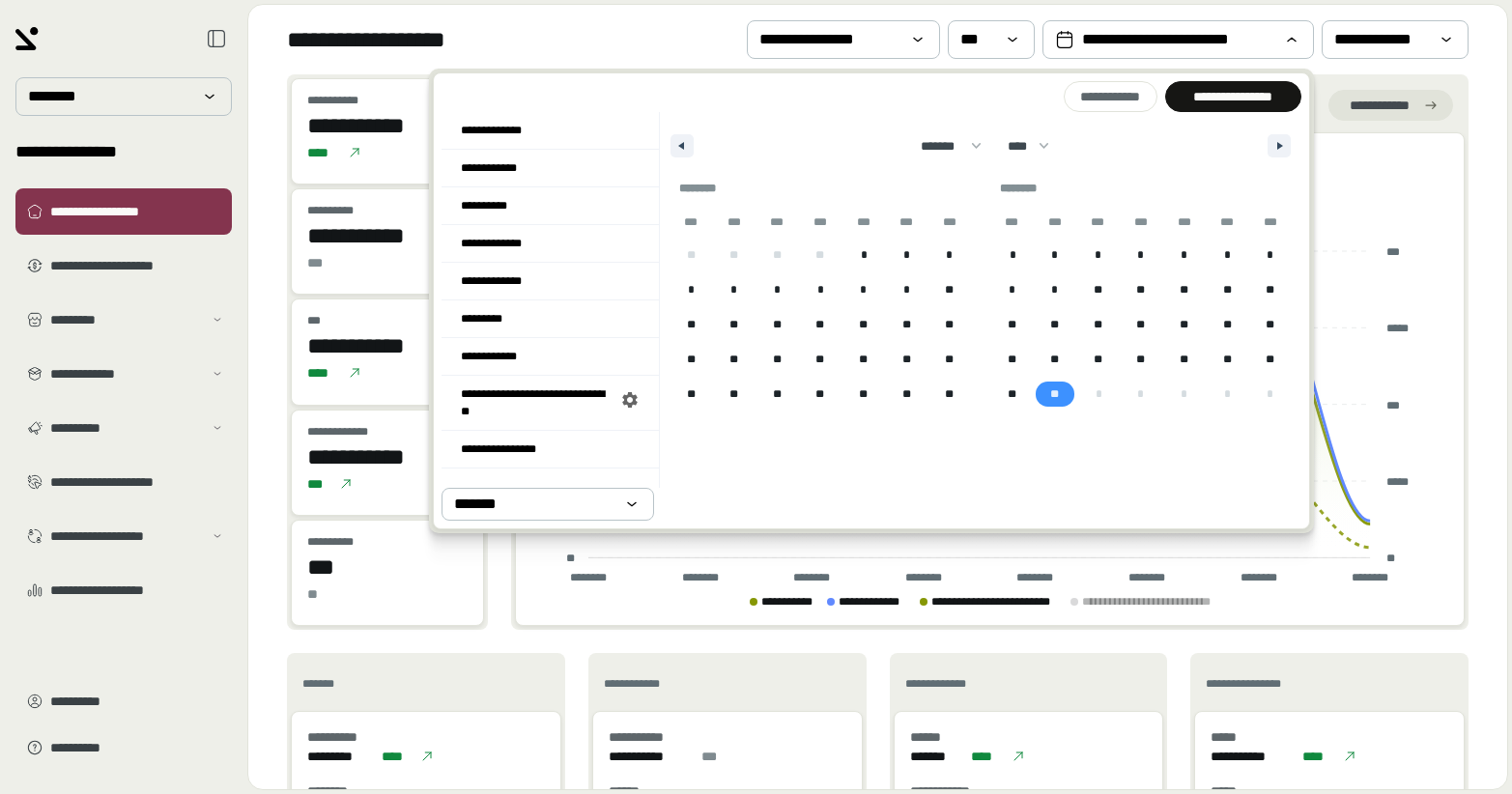 click on "**" at bounding box center (1055, 394) 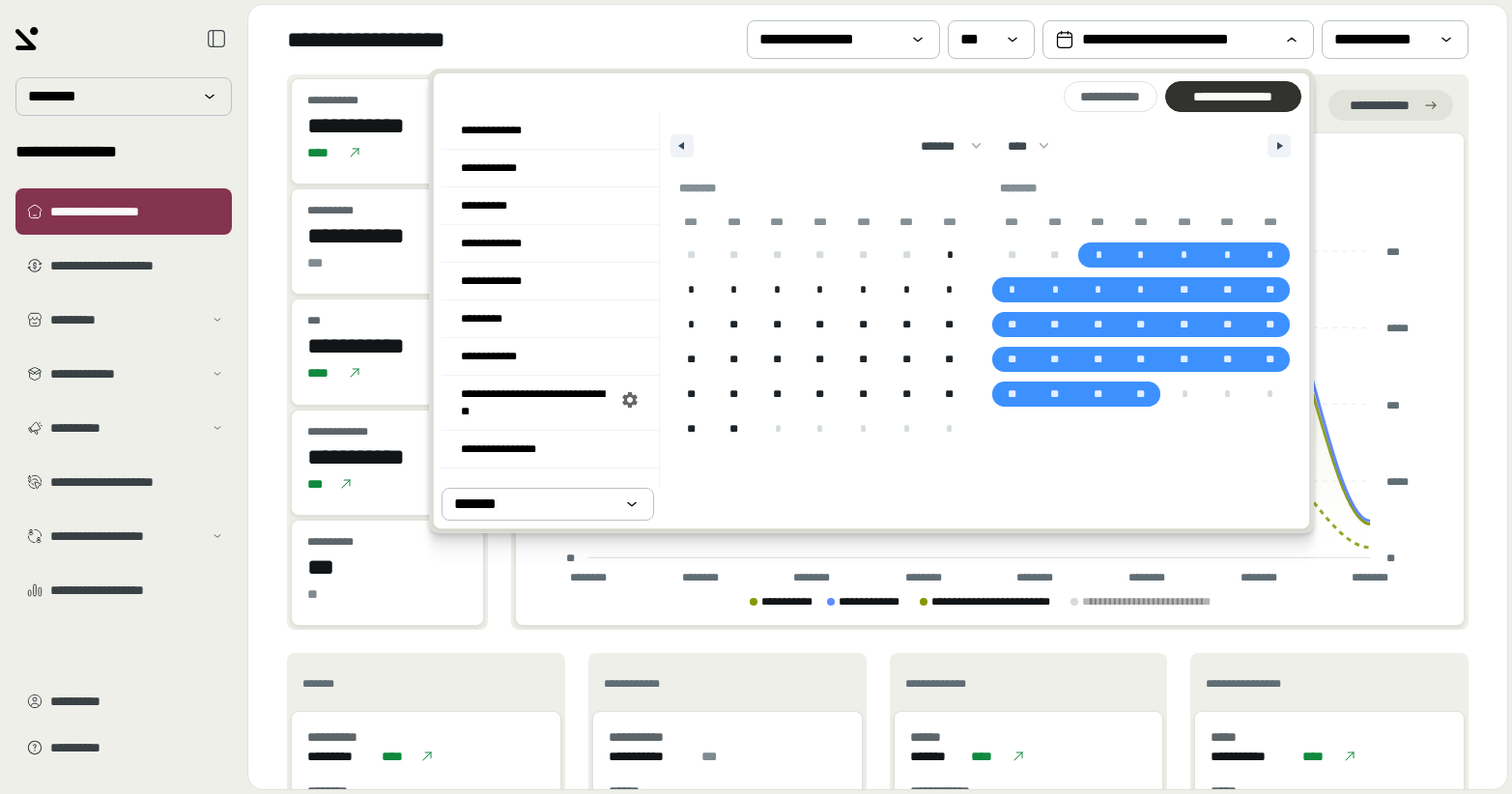 click on "**********" at bounding box center (1233, 97) 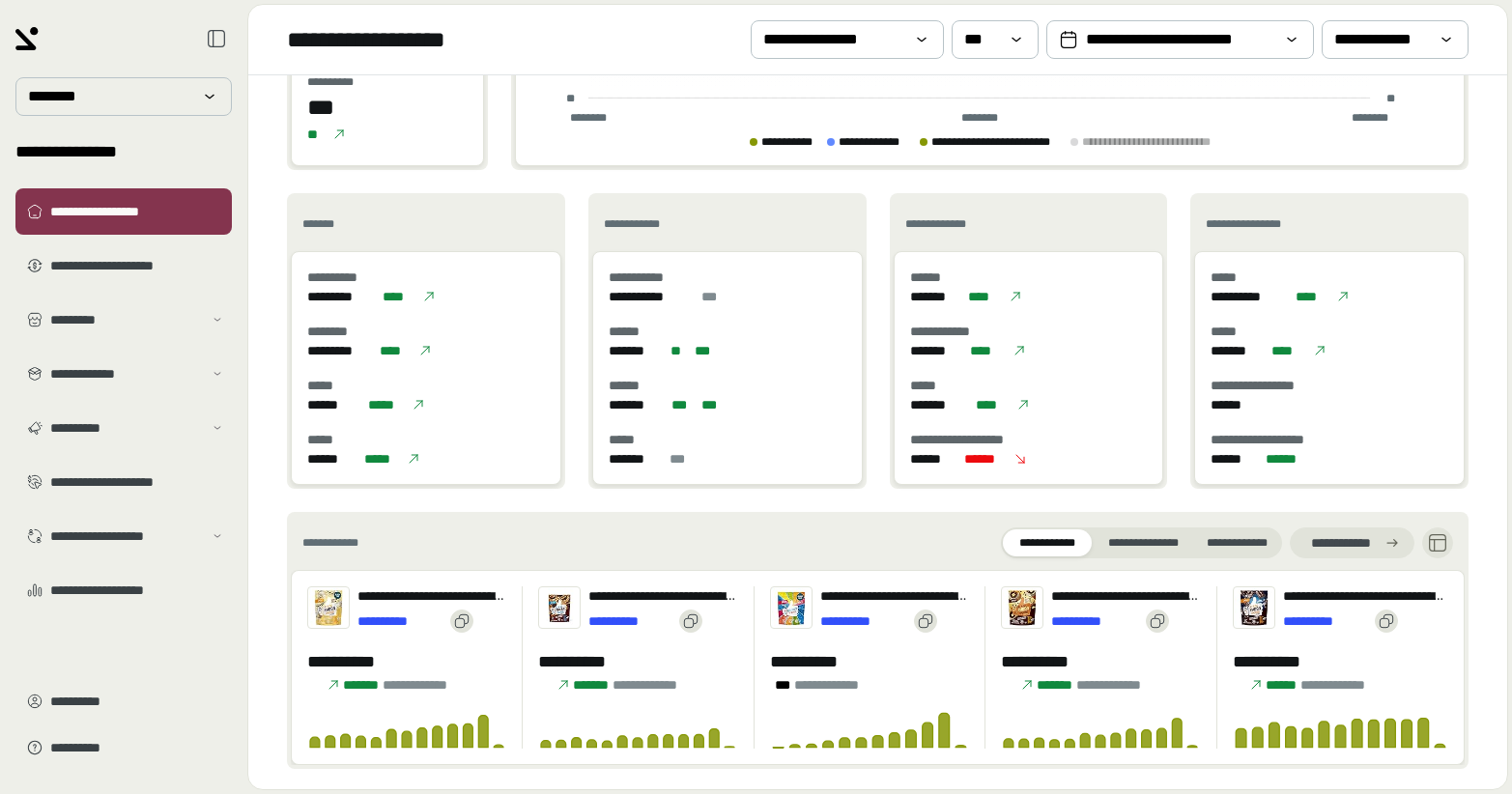 scroll, scrollTop: 468, scrollLeft: 0, axis: vertical 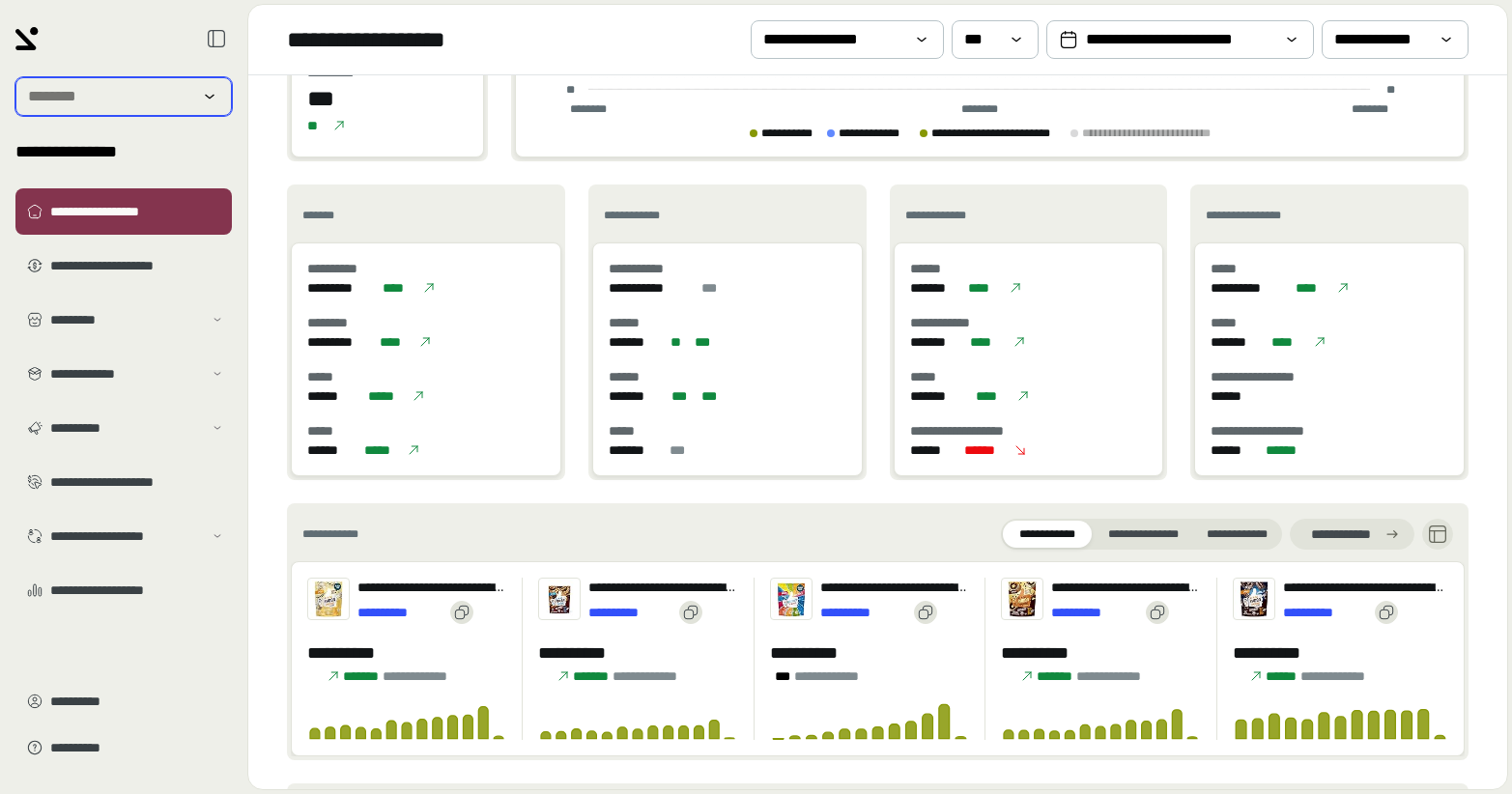 click at bounding box center (110, 97) 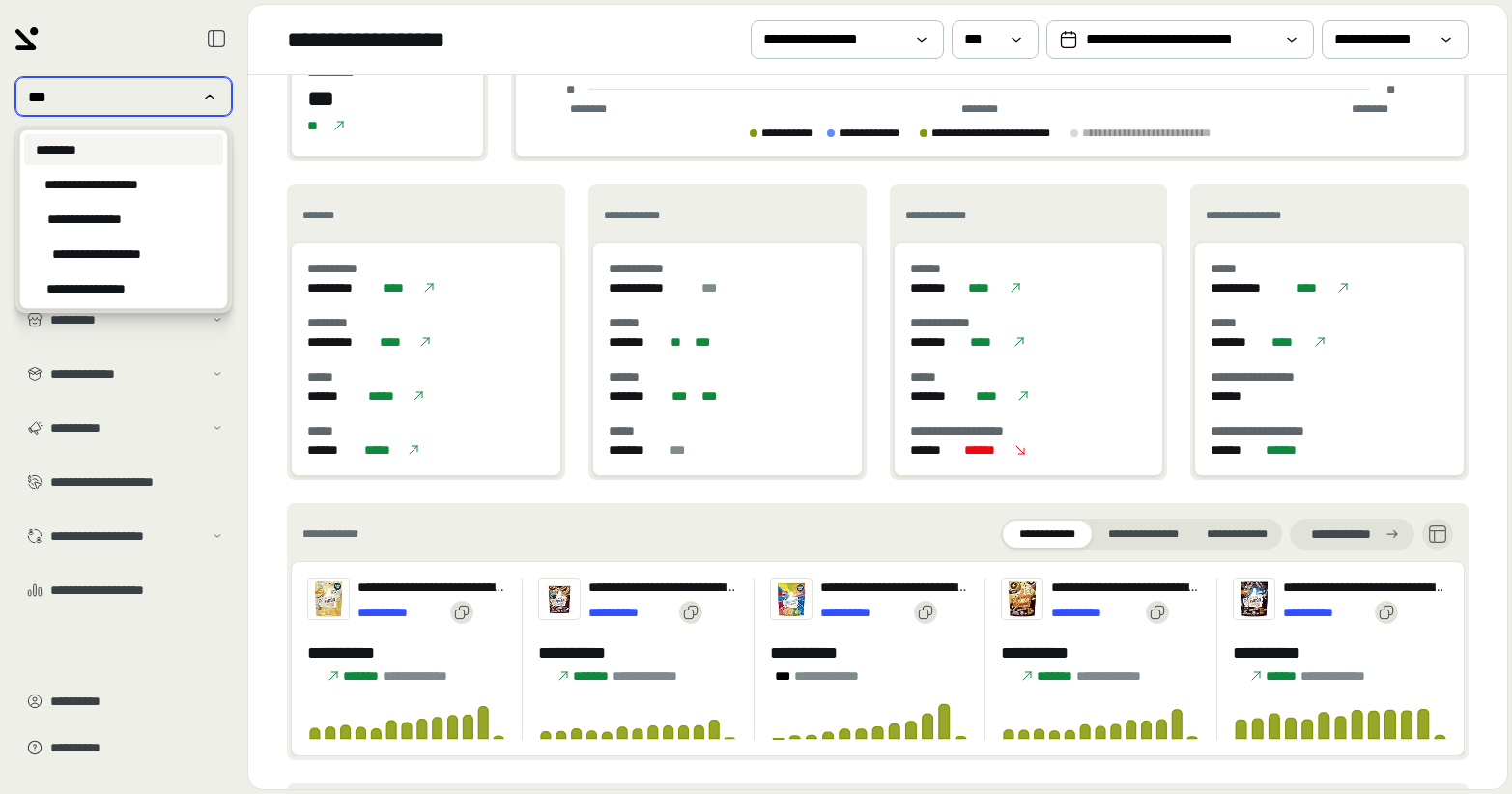 type on "***" 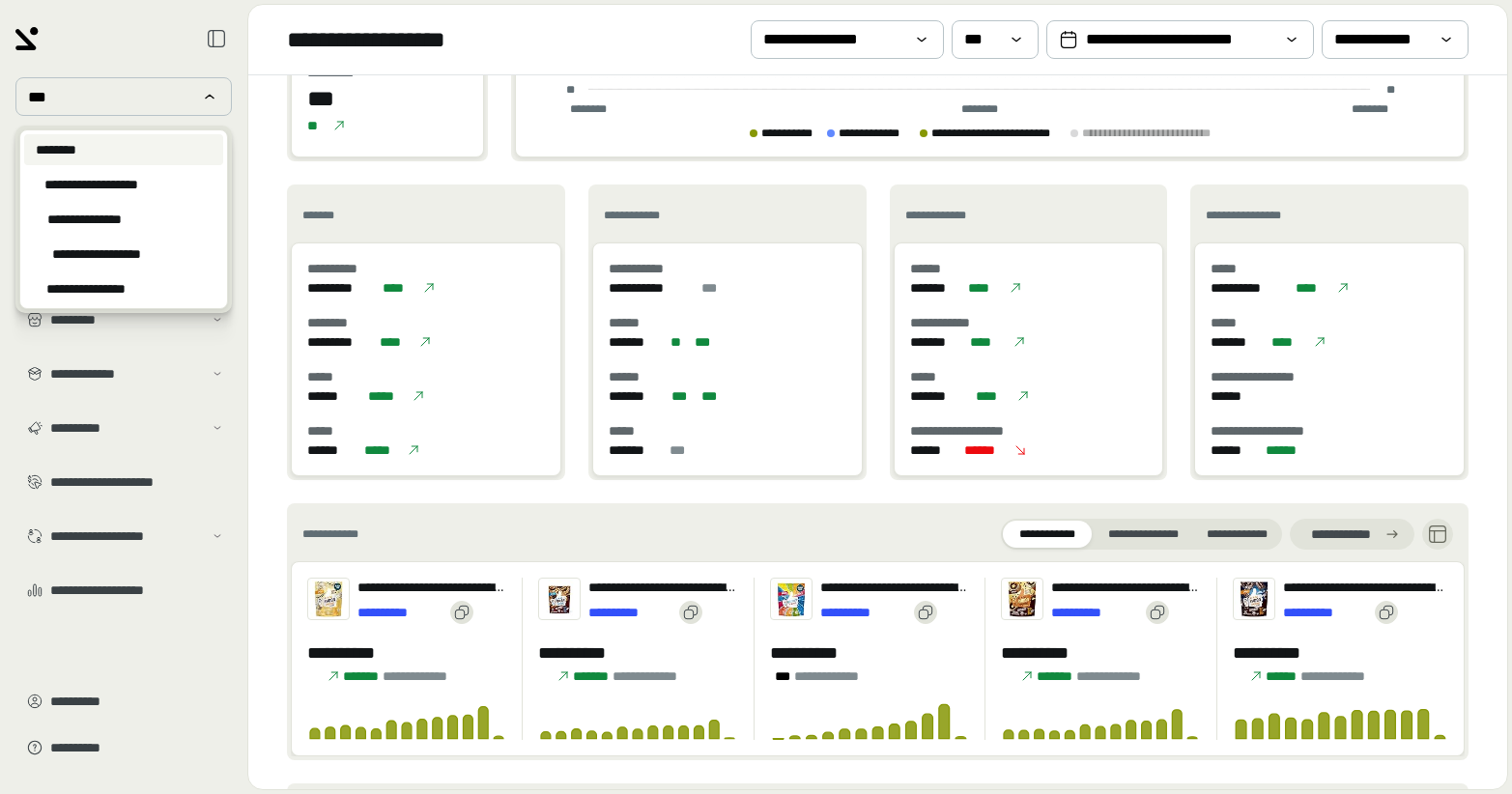 click on "********" at bounding box center [124, 150] 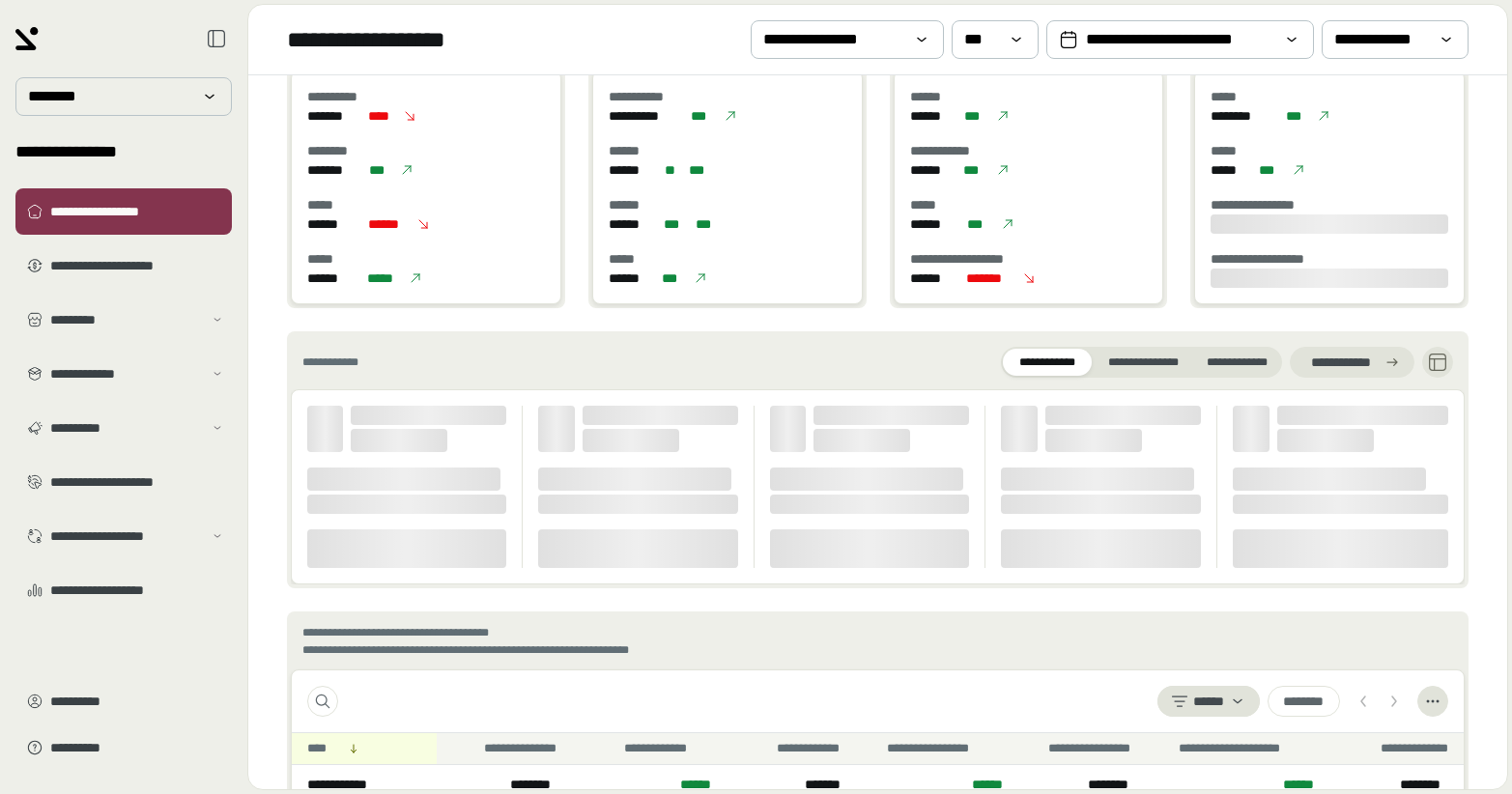 scroll, scrollTop: 636, scrollLeft: 0, axis: vertical 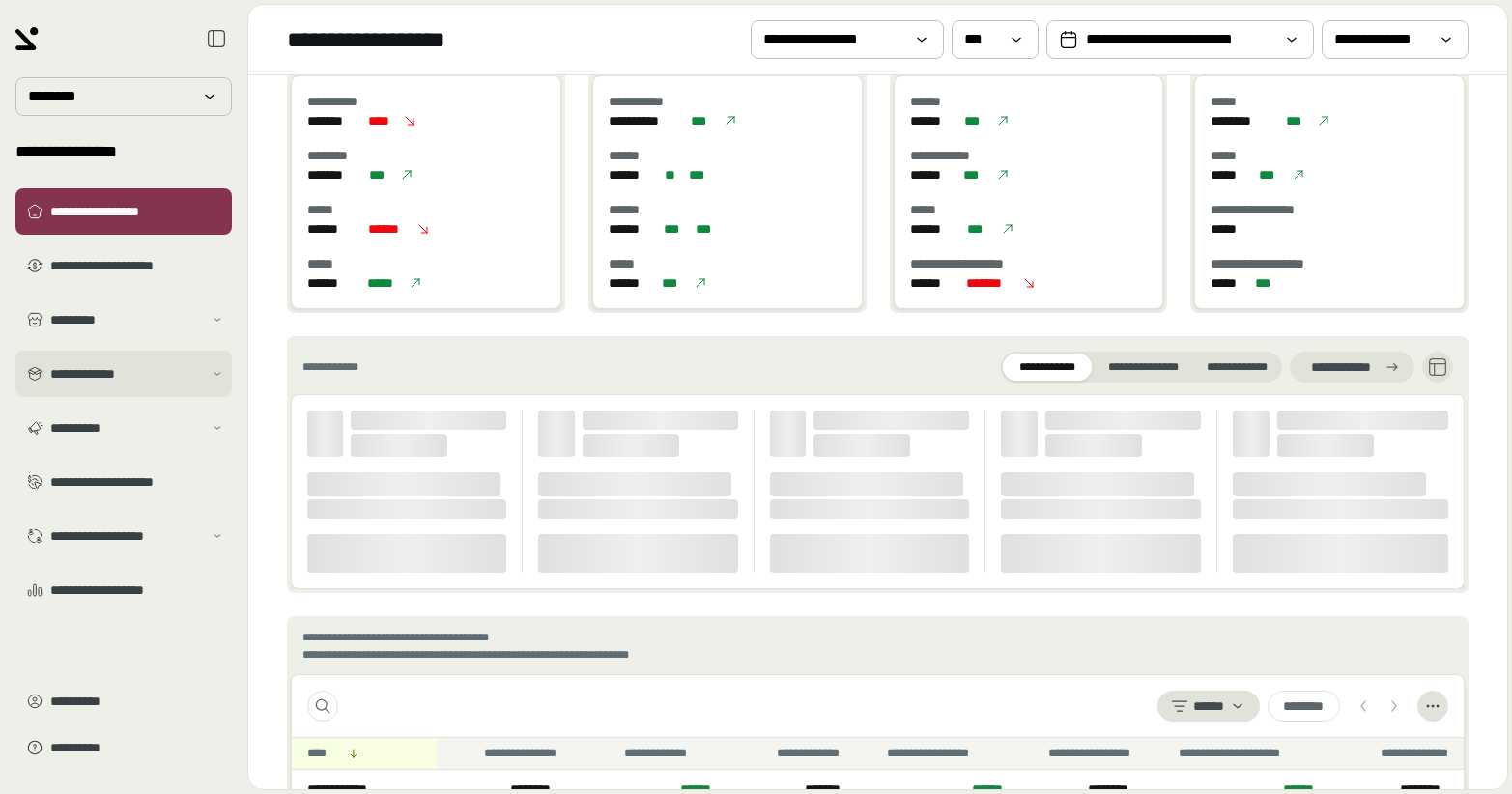 click 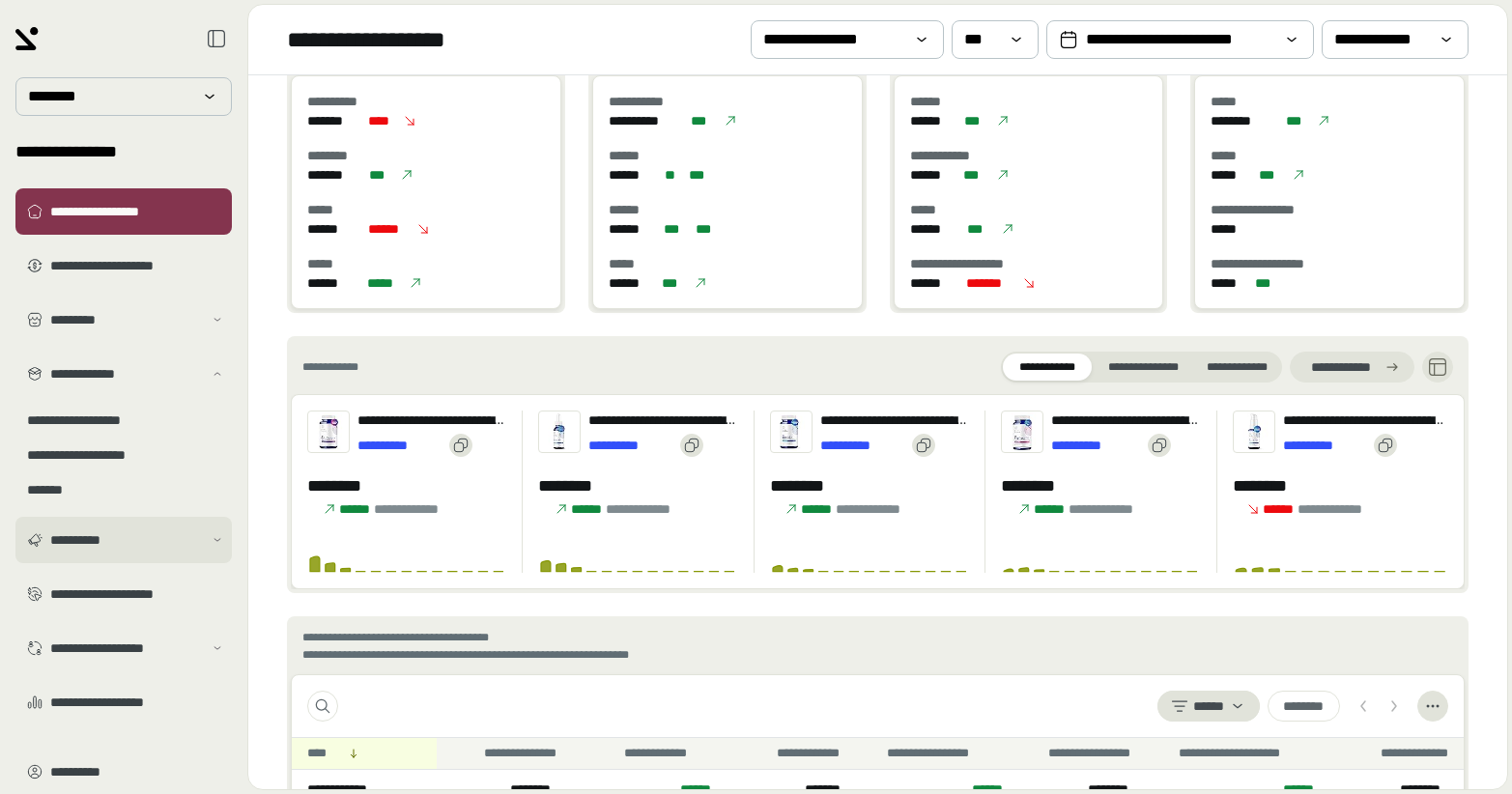 click 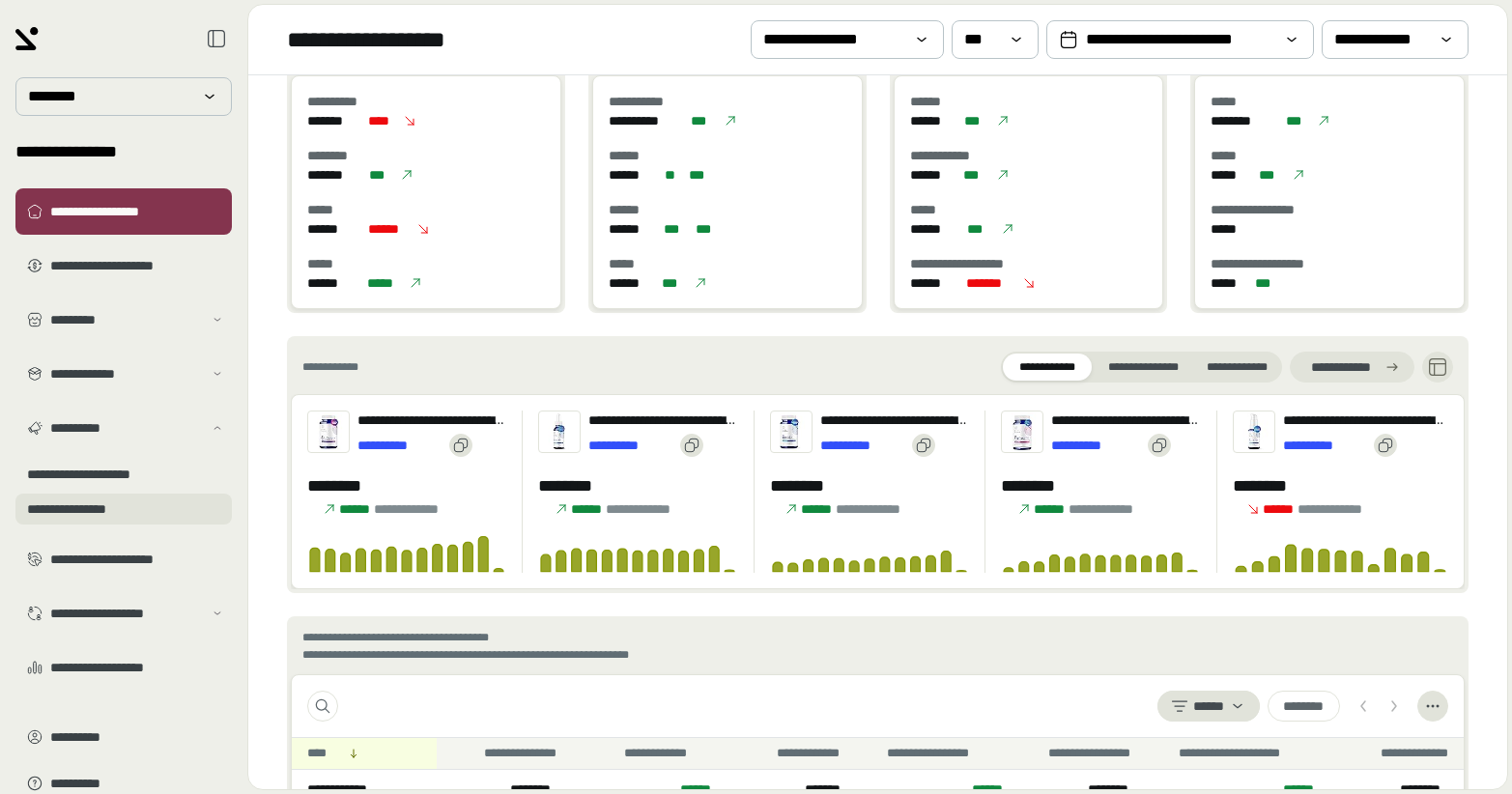 click on "**********" at bounding box center (124, 509) 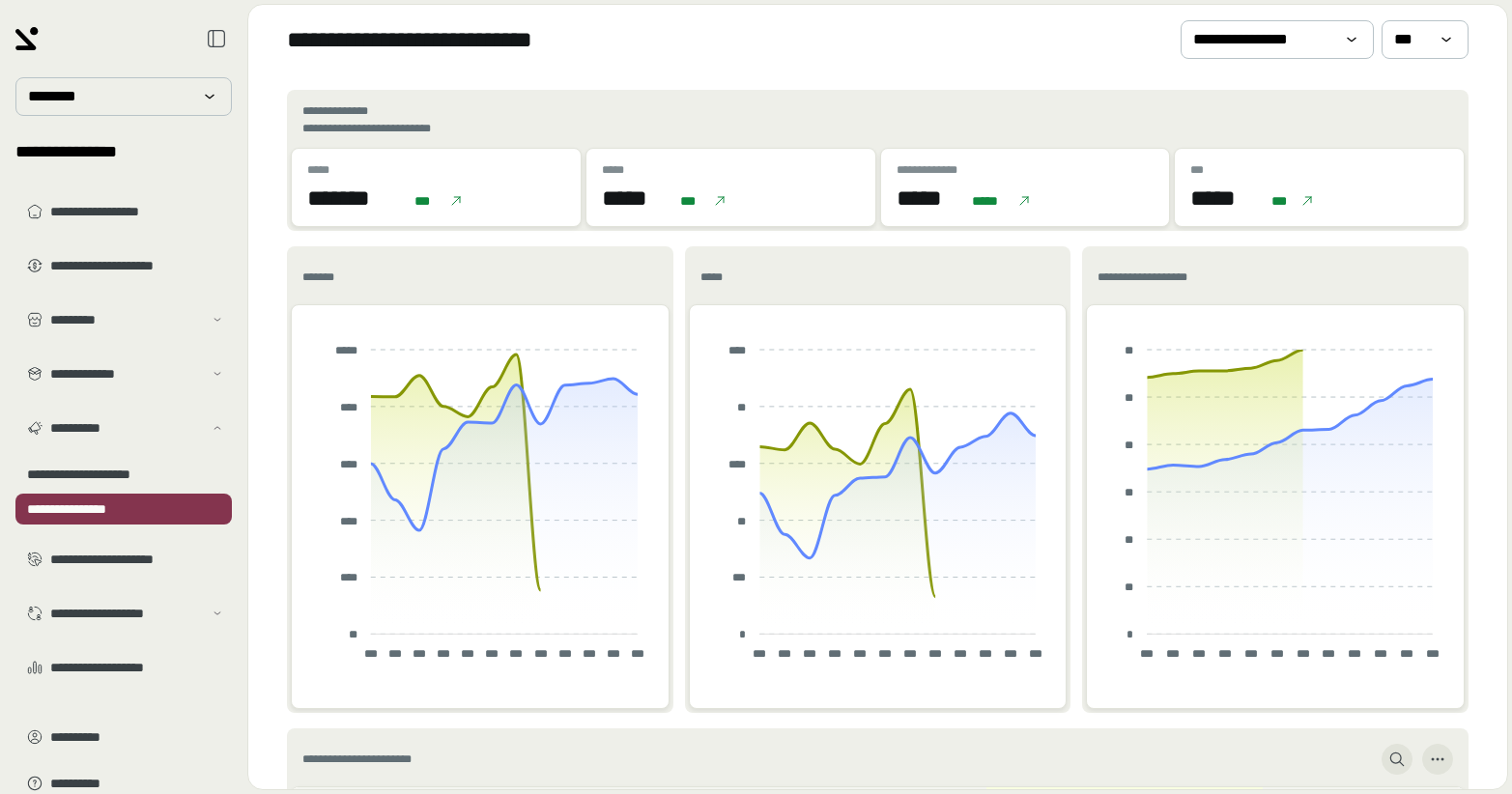 scroll, scrollTop: 40, scrollLeft: 0, axis: vertical 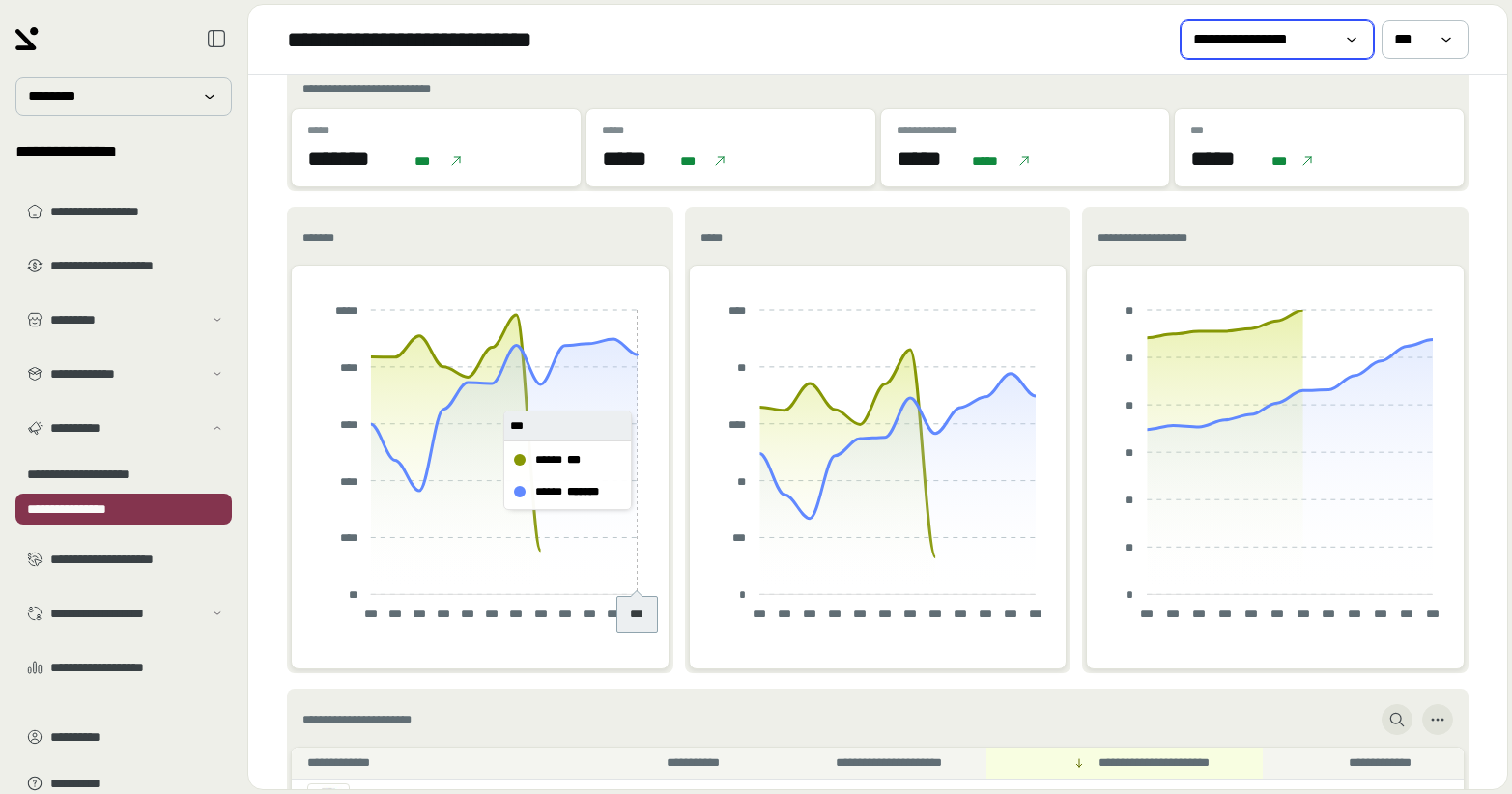 click 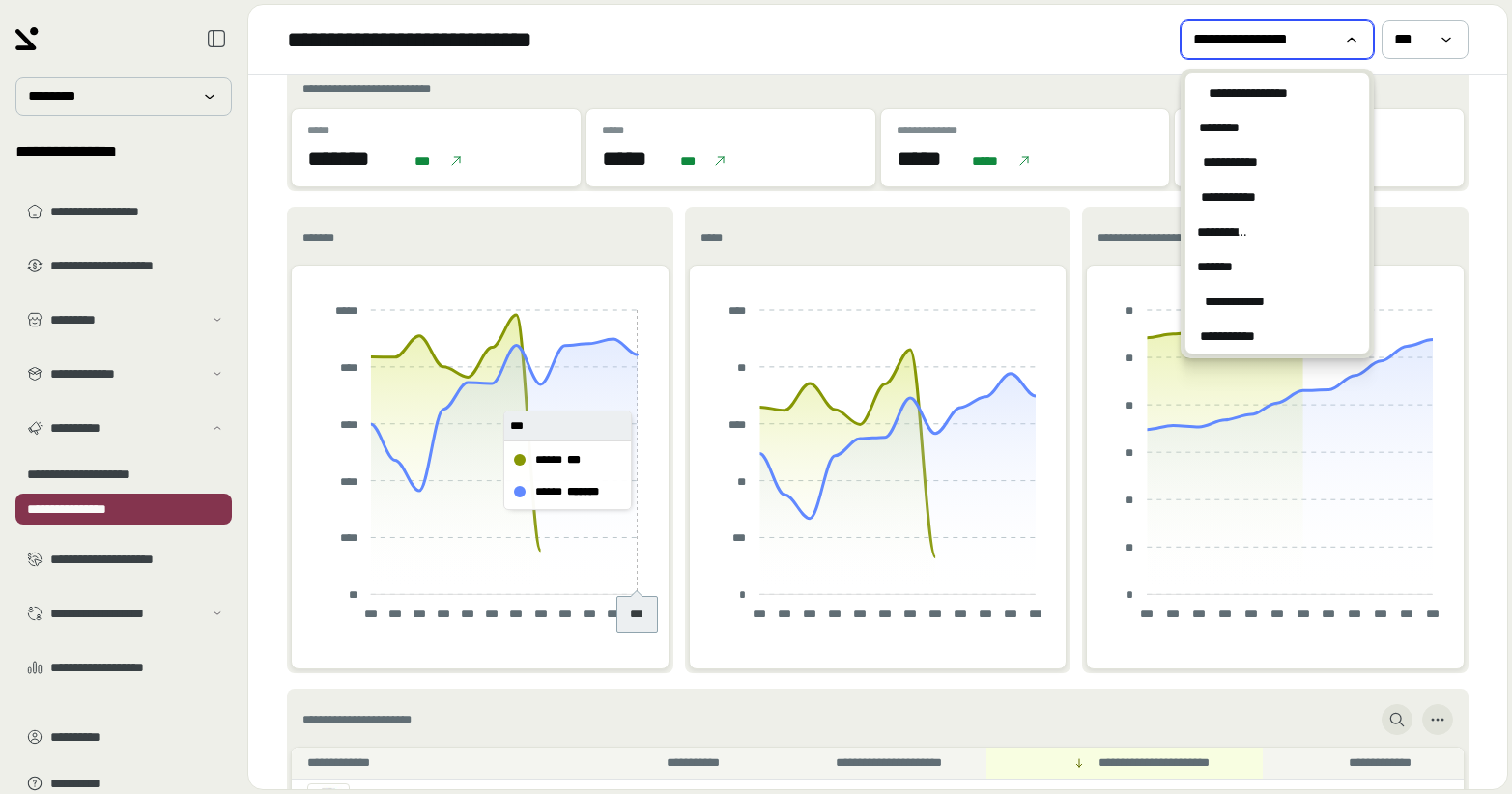 click 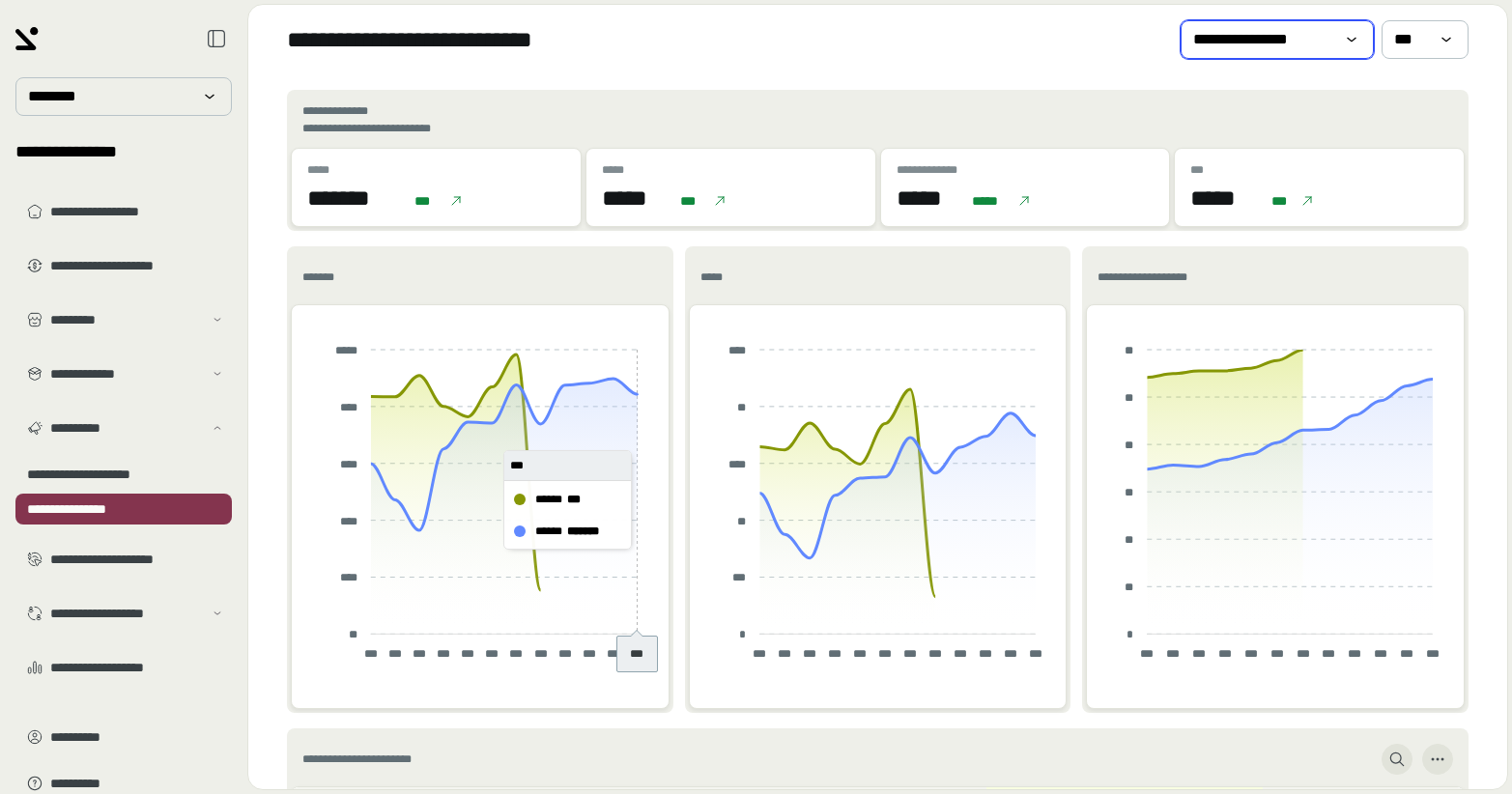 scroll, scrollTop: 1, scrollLeft: 0, axis: vertical 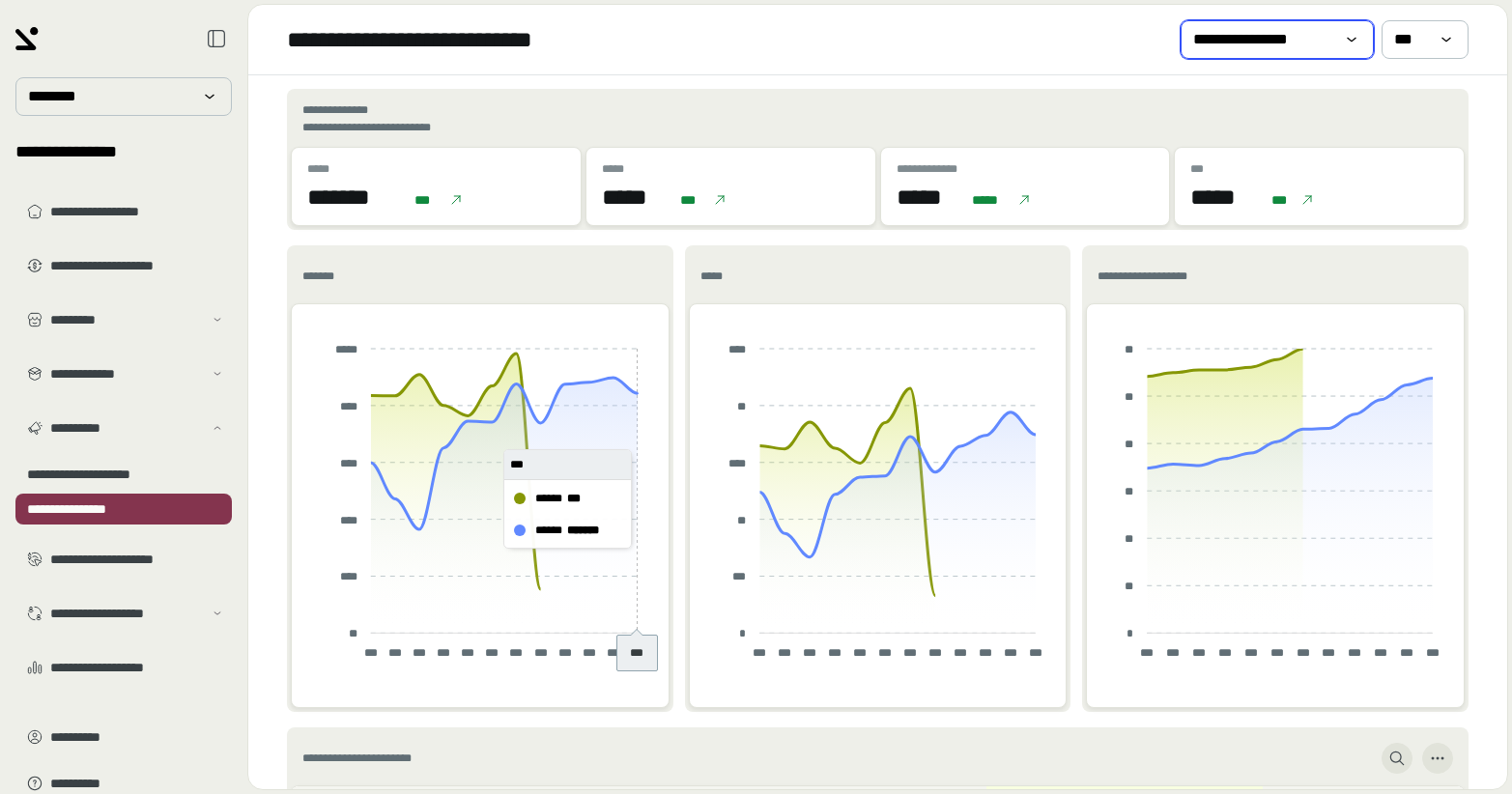 click on "**********" at bounding box center [1264, 40] 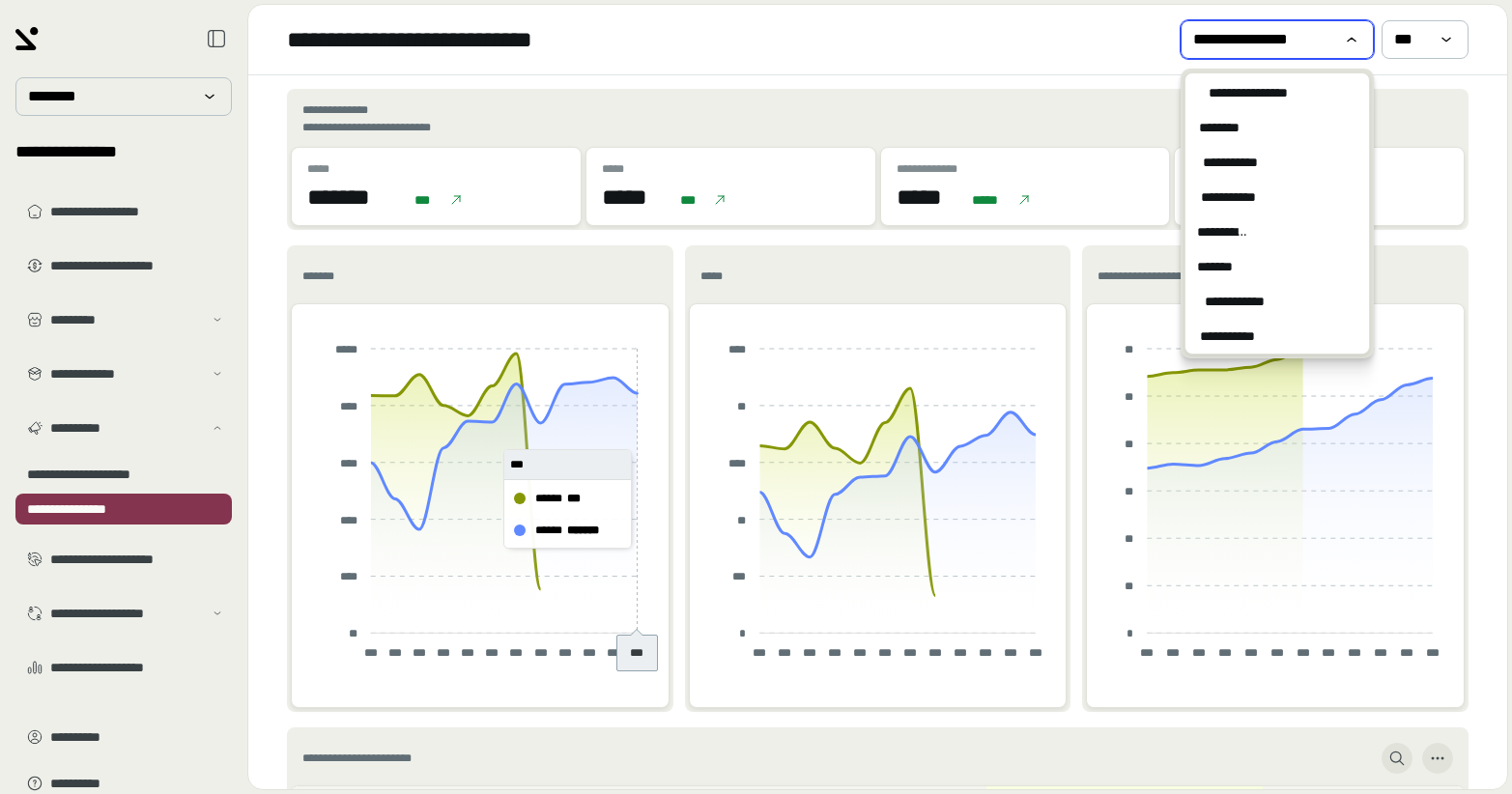 click on "**********" at bounding box center [1264, 40] 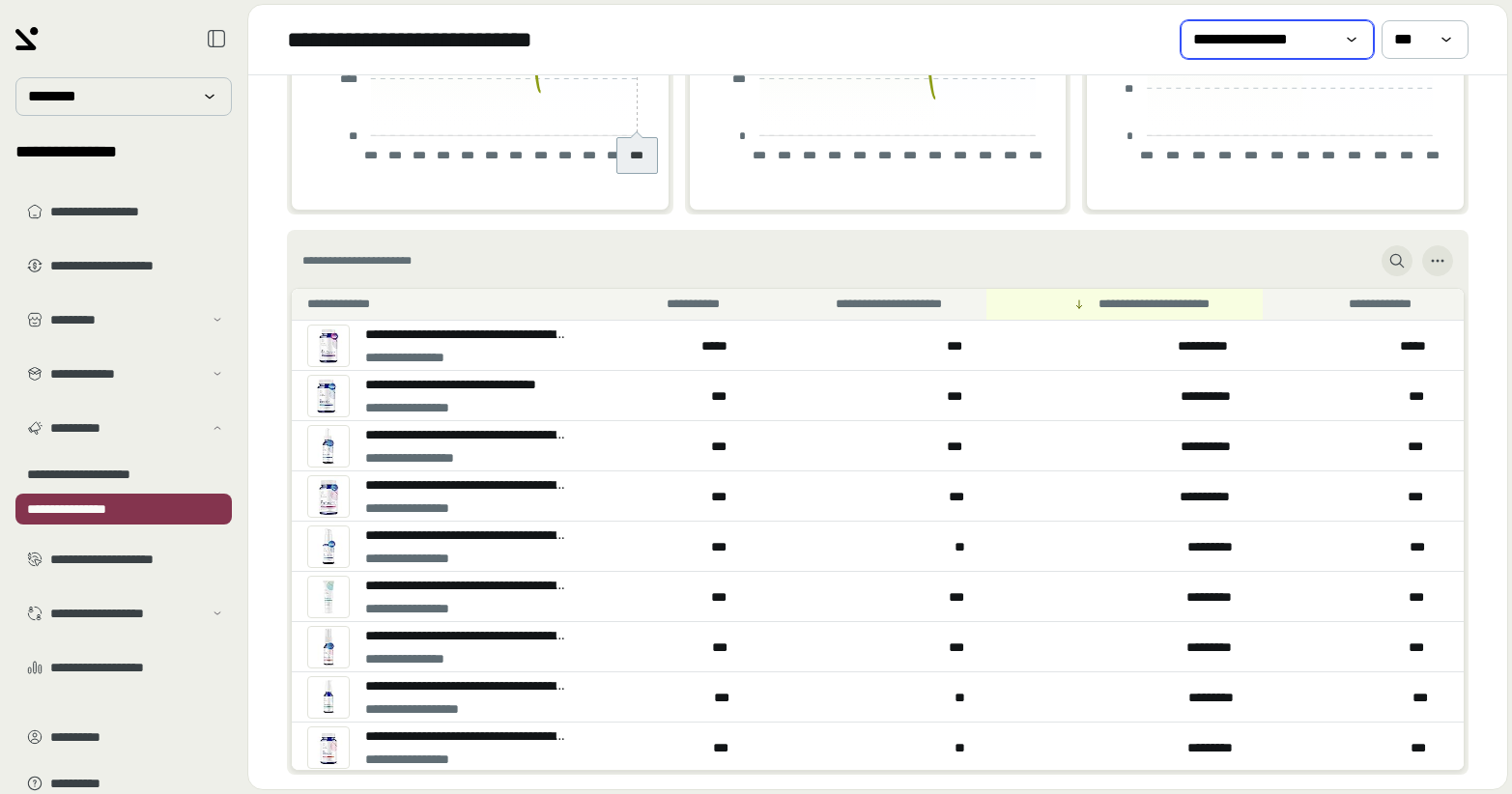 scroll, scrollTop: 499, scrollLeft: 0, axis: vertical 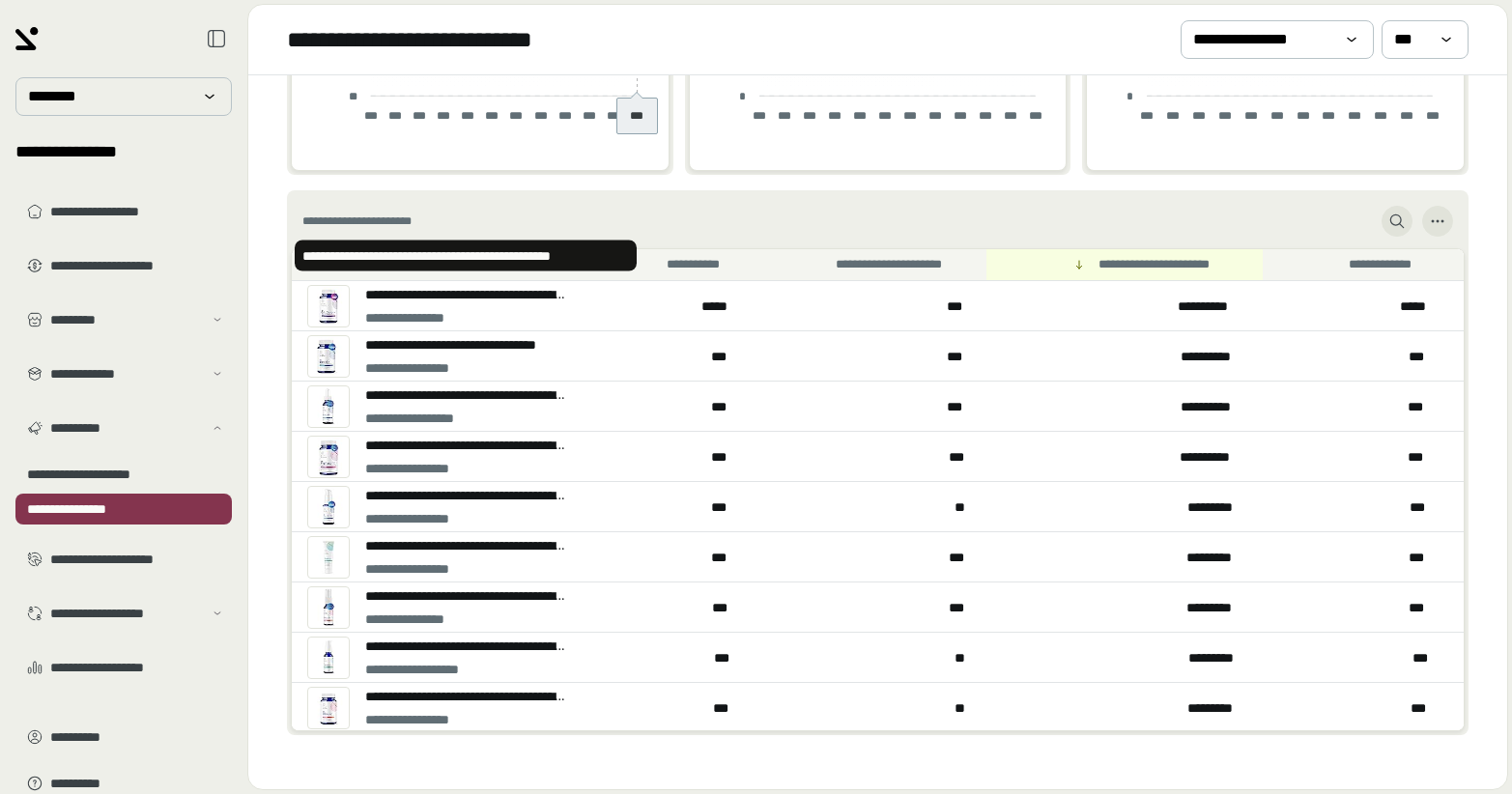 click on "**********" at bounding box center [466, 295] 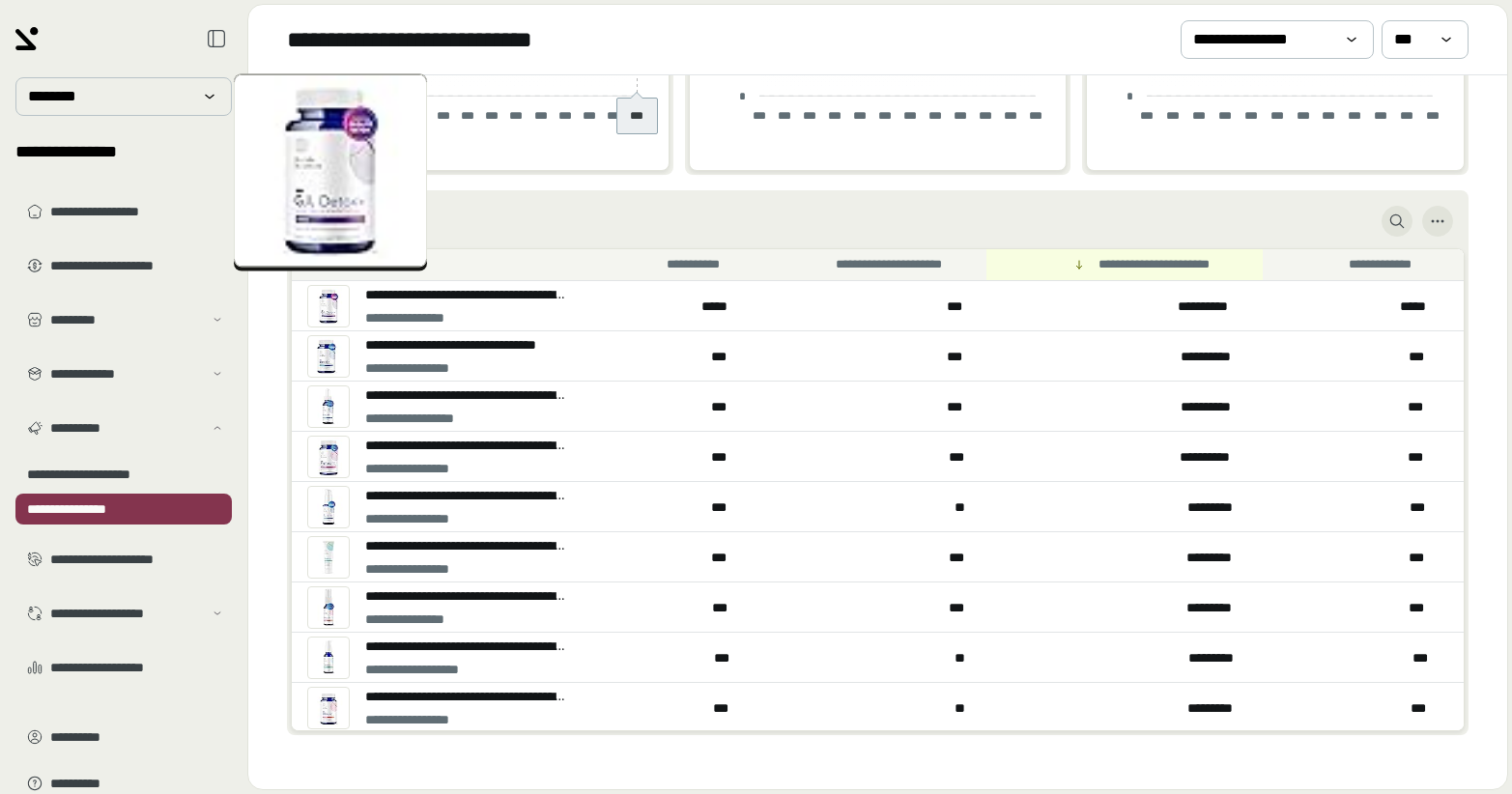 click at bounding box center [328, 306] 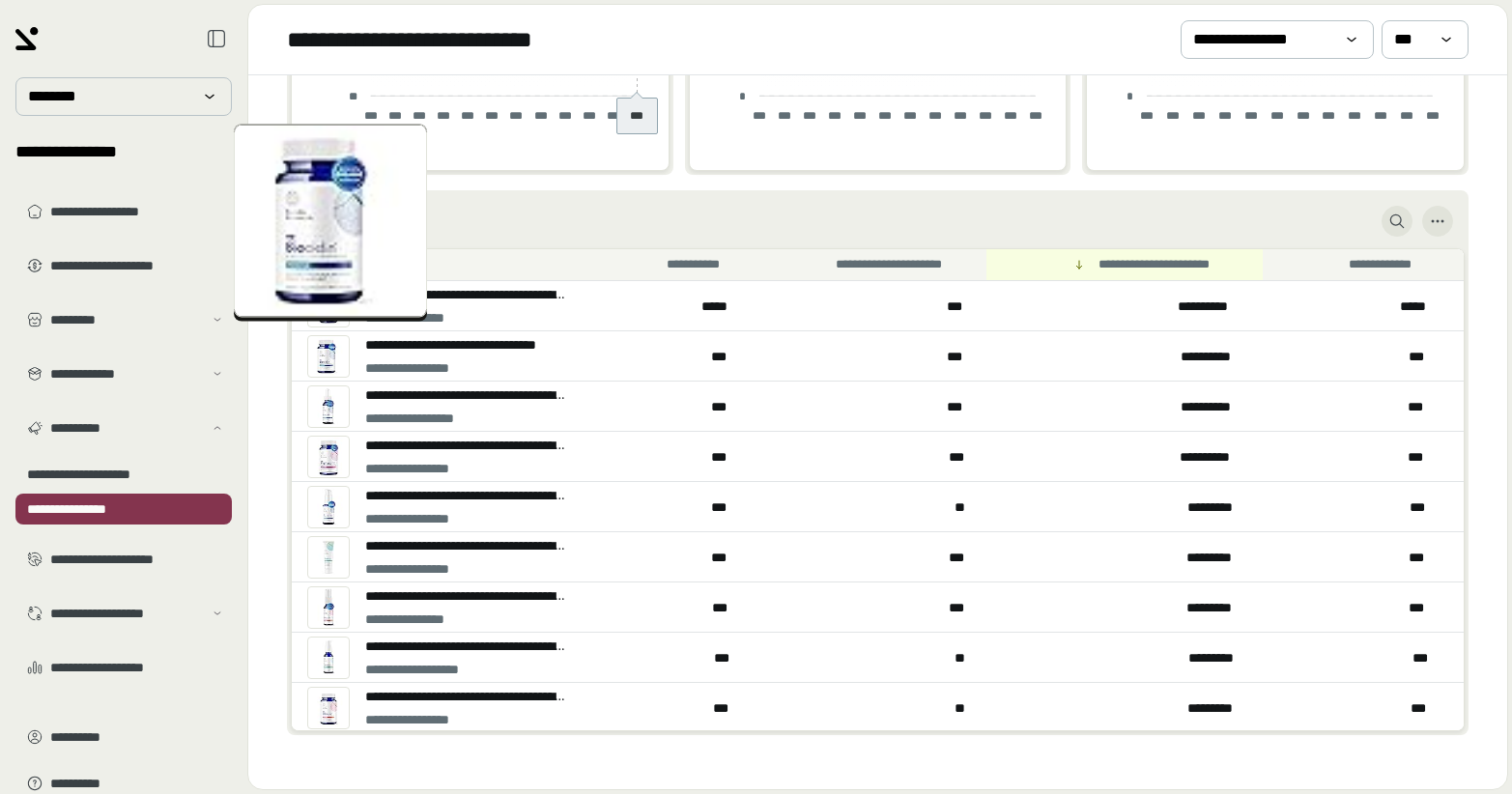 click at bounding box center [328, 356] 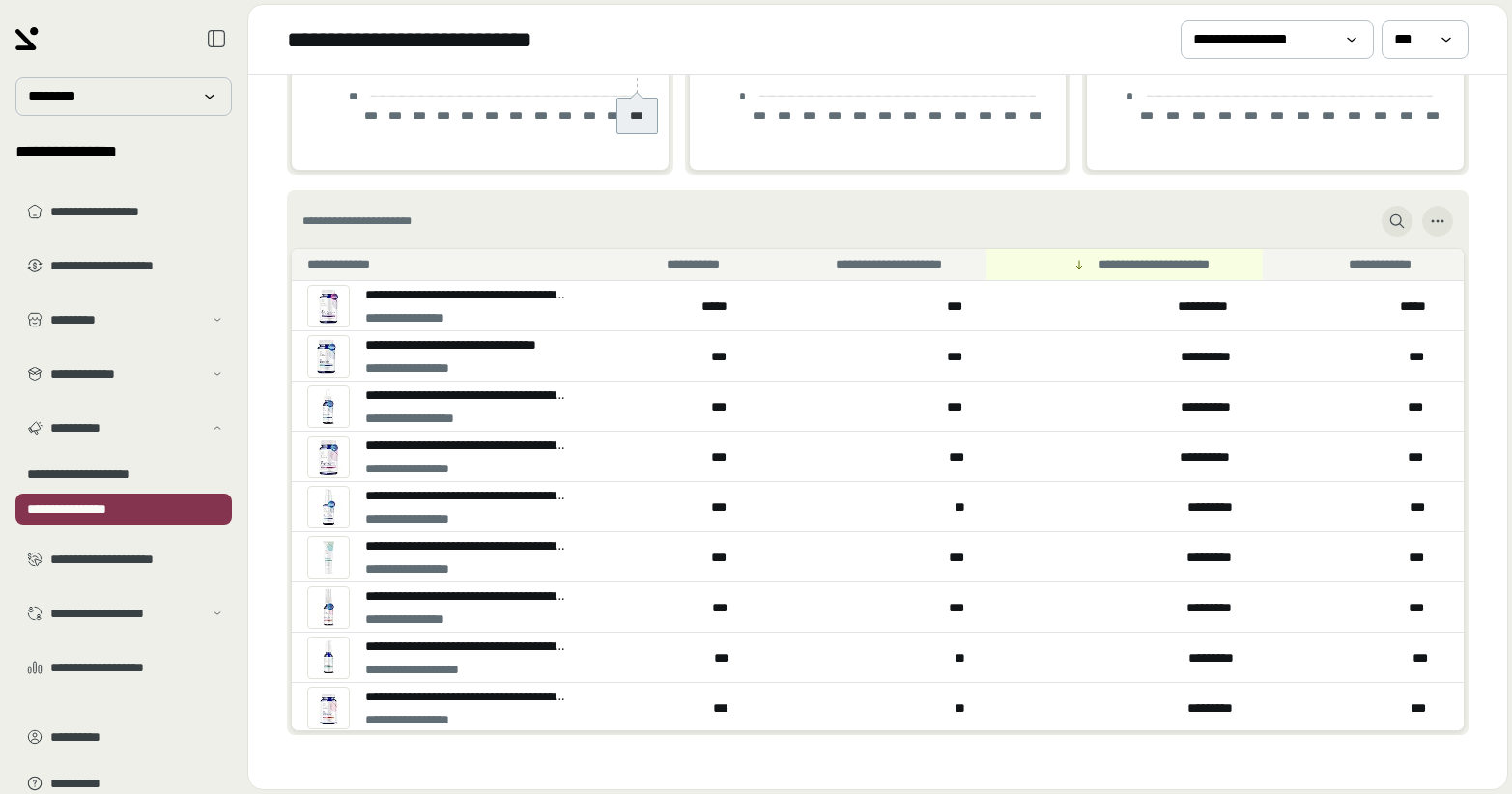 click at bounding box center (328, 407) 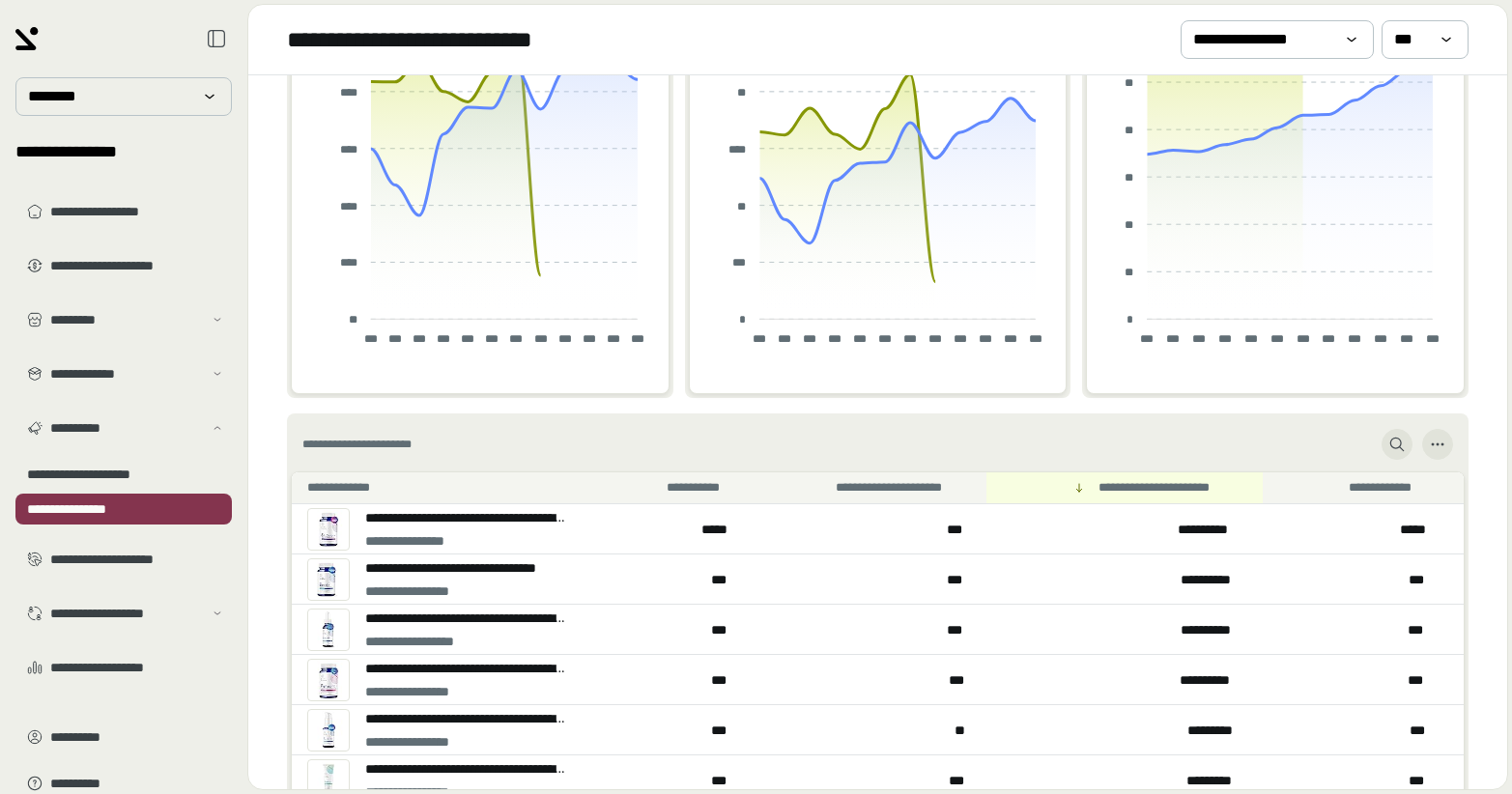 scroll, scrollTop: 538, scrollLeft: 0, axis: vertical 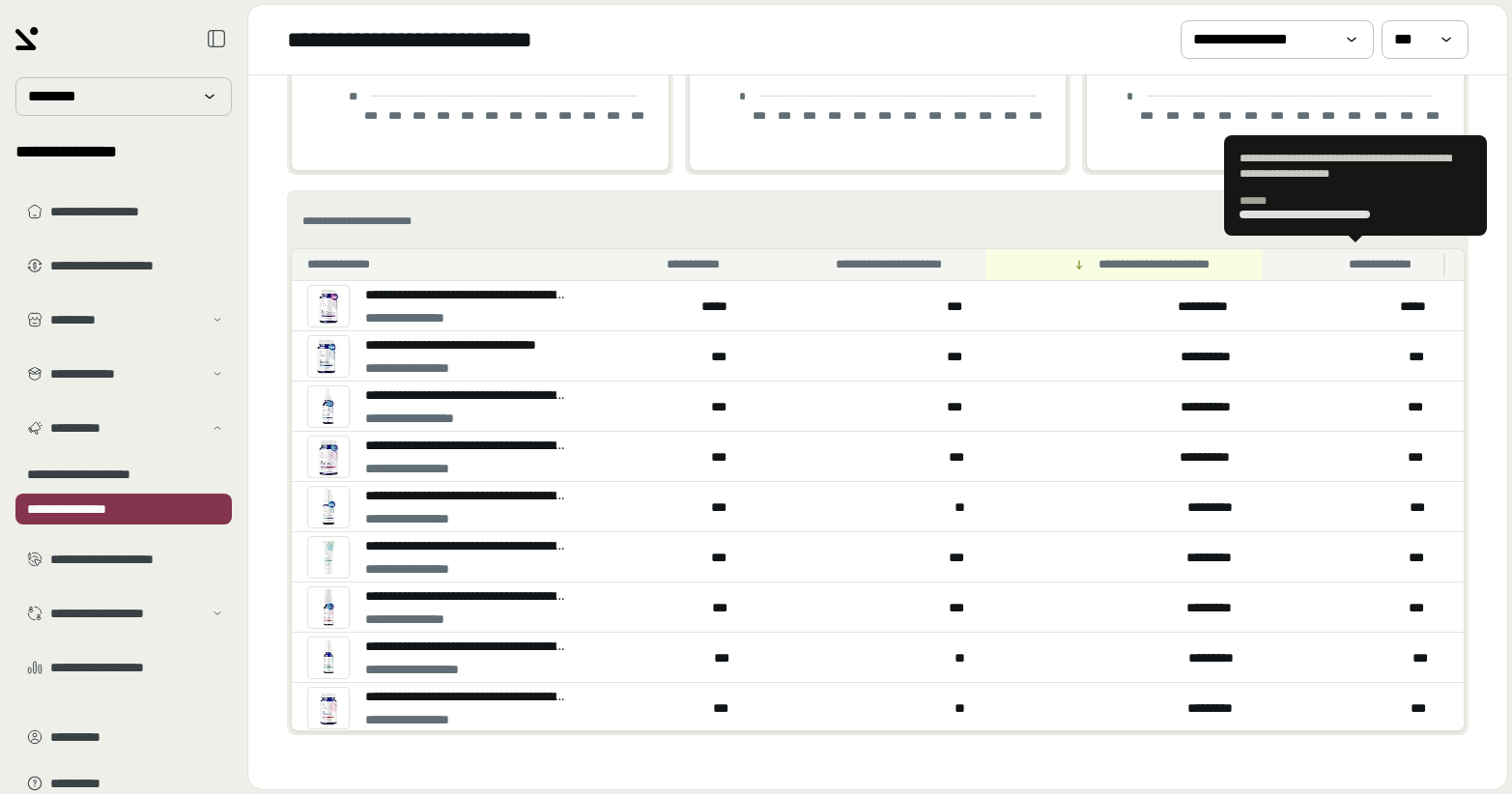 click on "**********" at bounding box center [1355, 265] 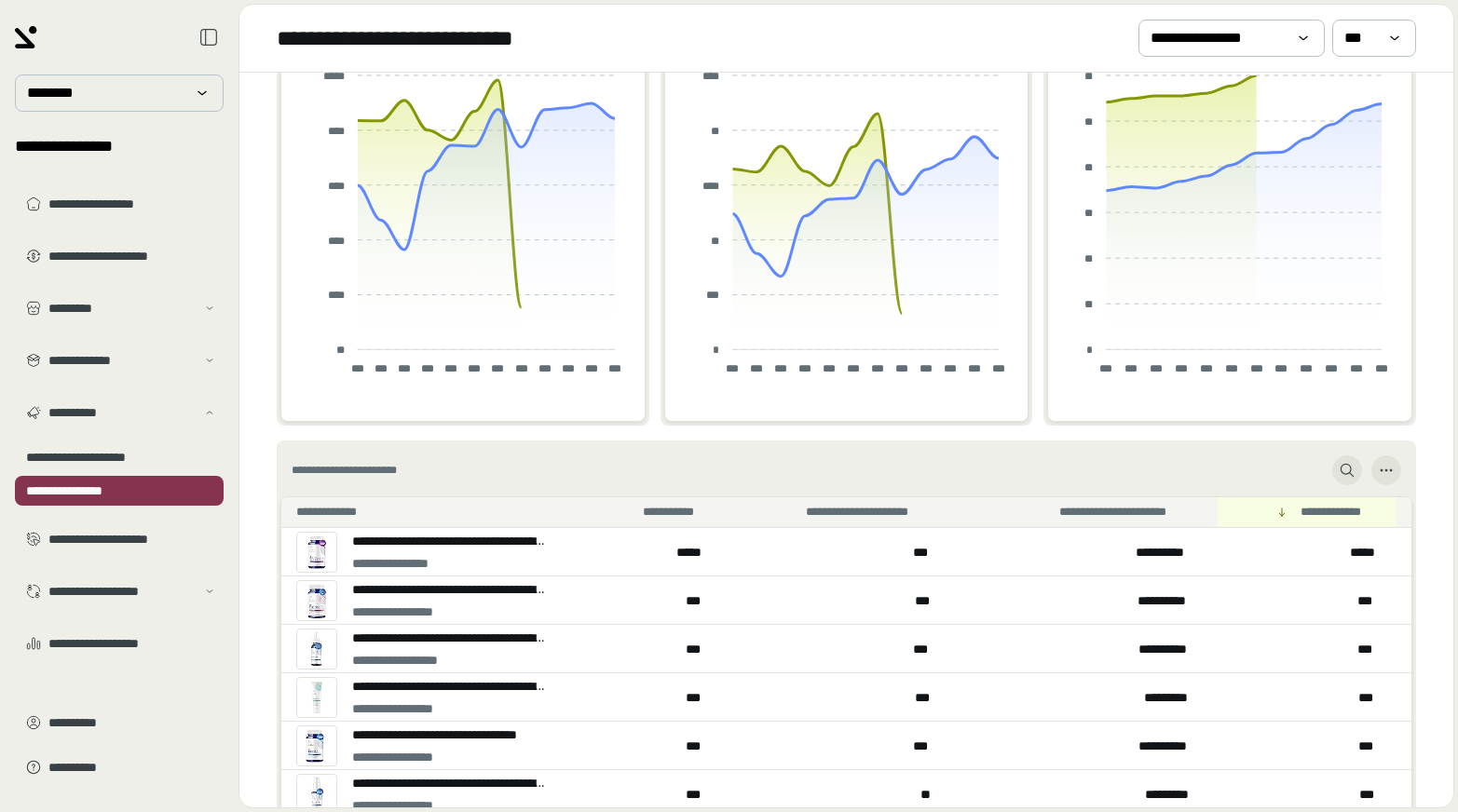 scroll, scrollTop: 262, scrollLeft: 0, axis: vertical 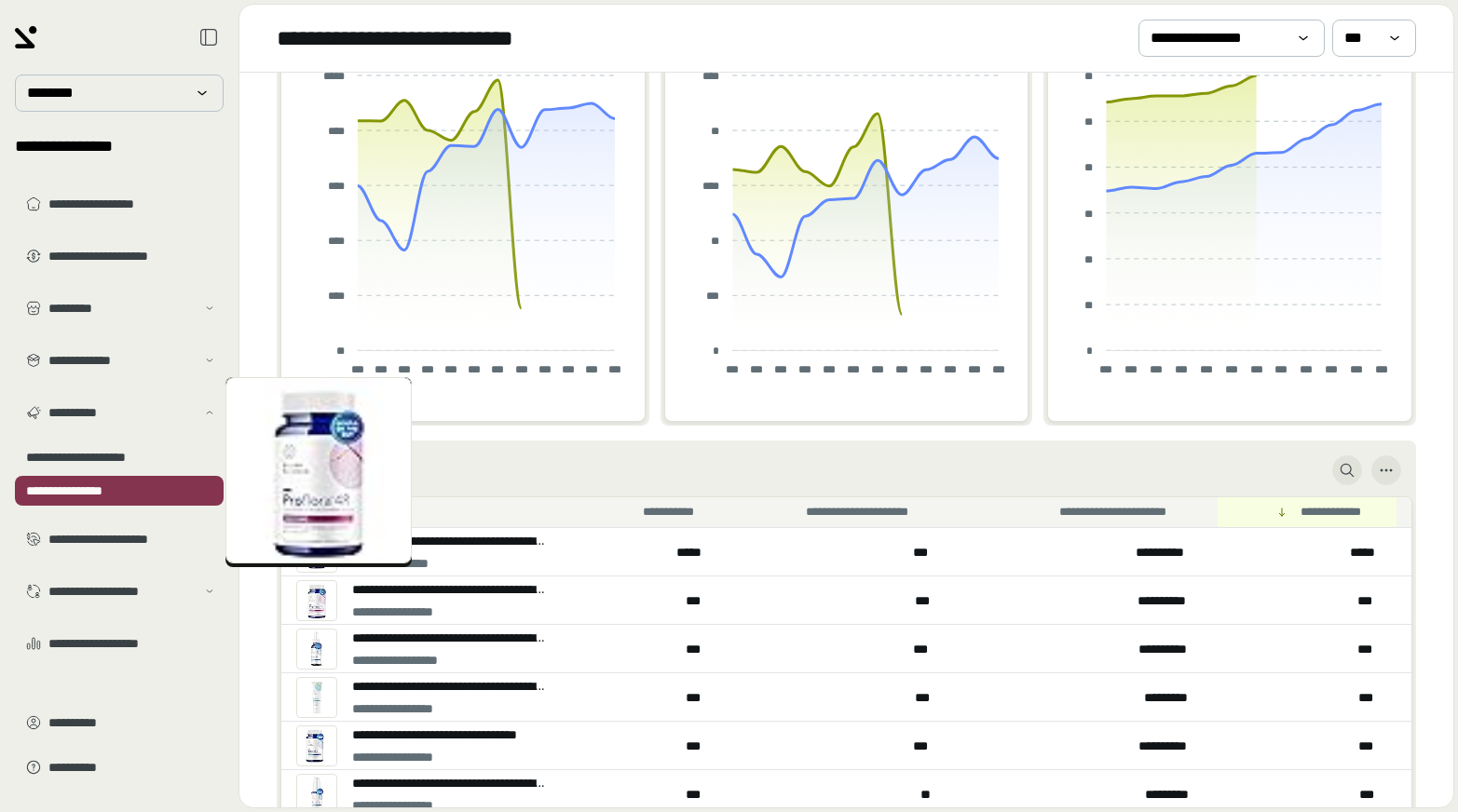 click at bounding box center (317, 601) 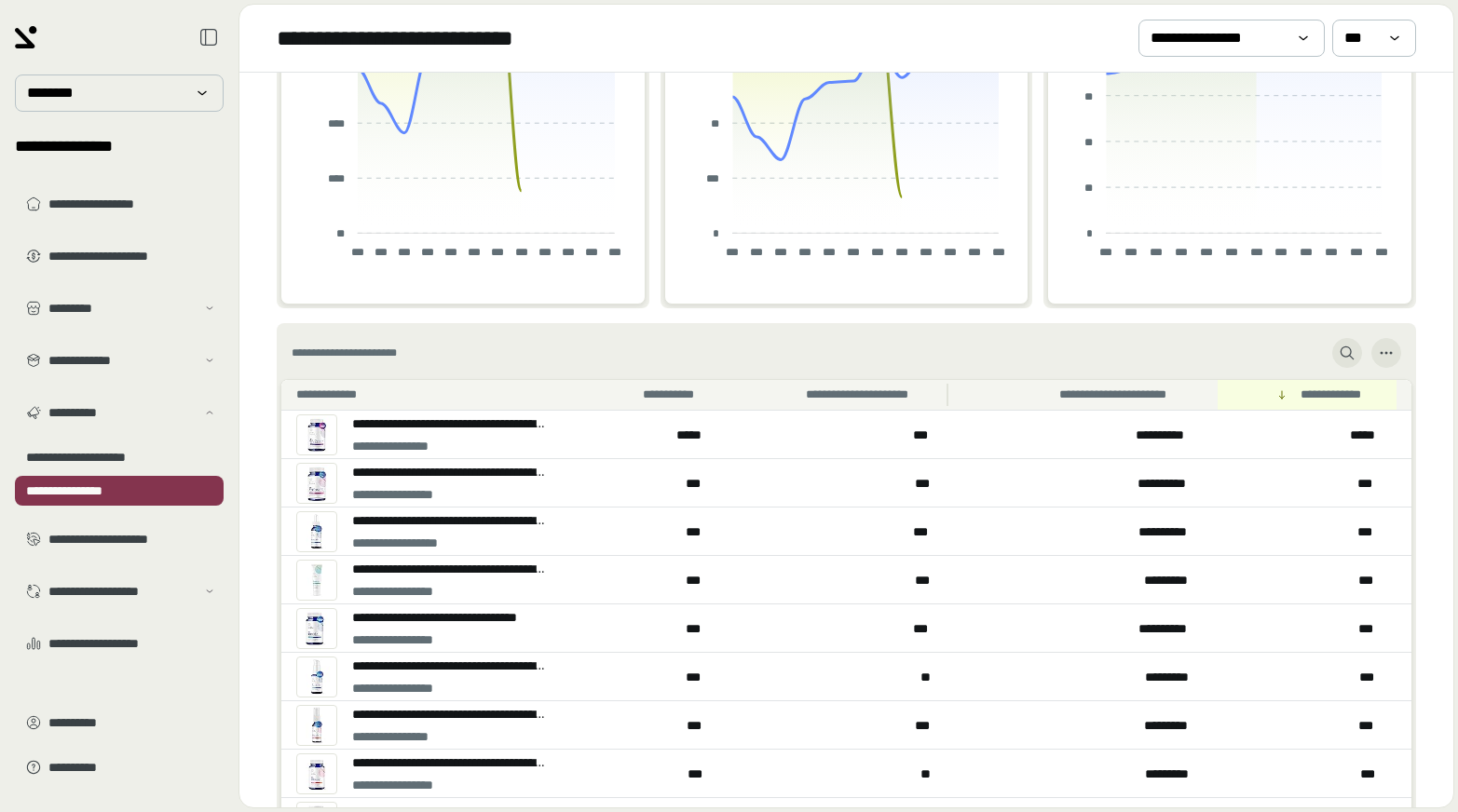 scroll, scrollTop: 426, scrollLeft: 0, axis: vertical 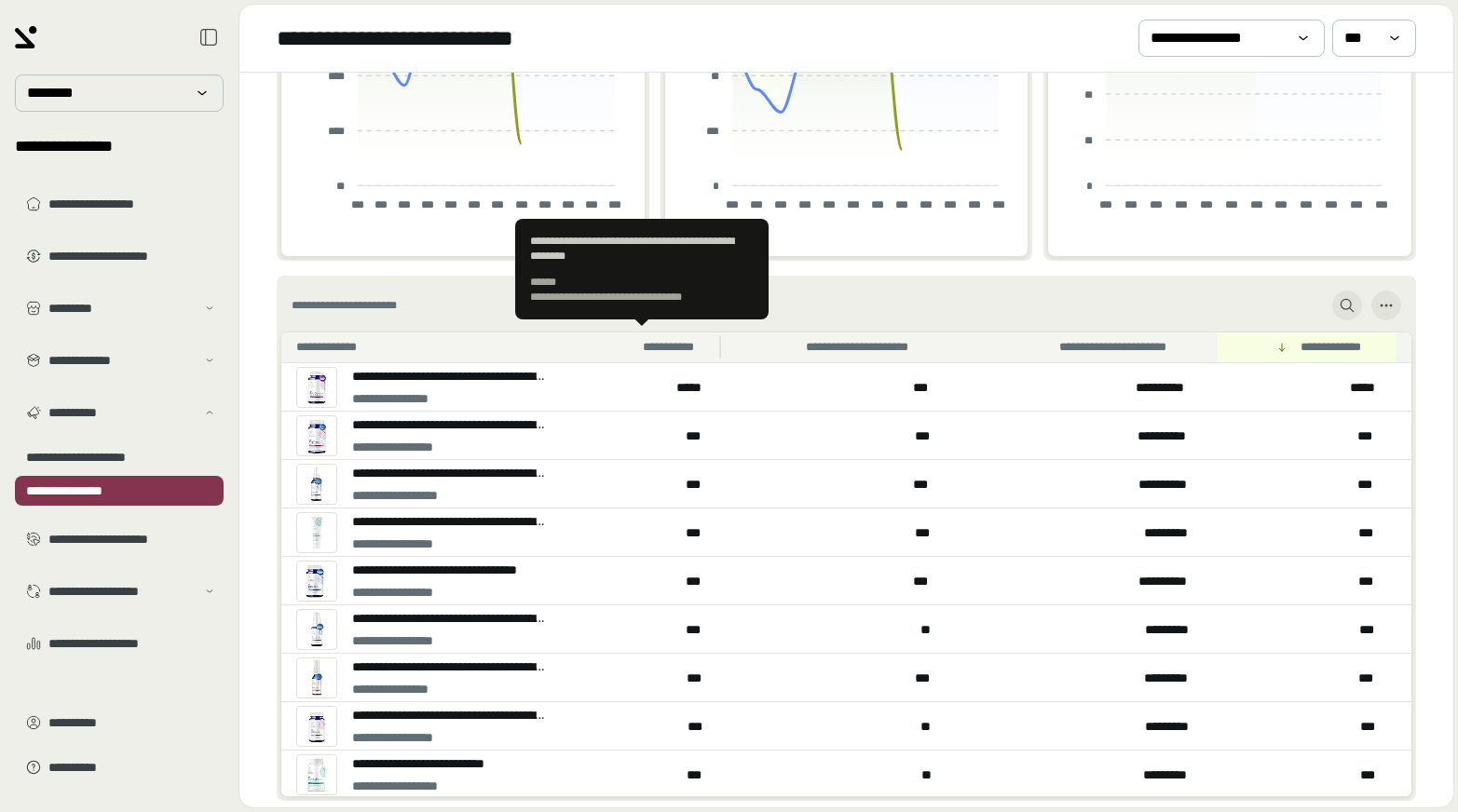 click on "**********" at bounding box center [642, 347] 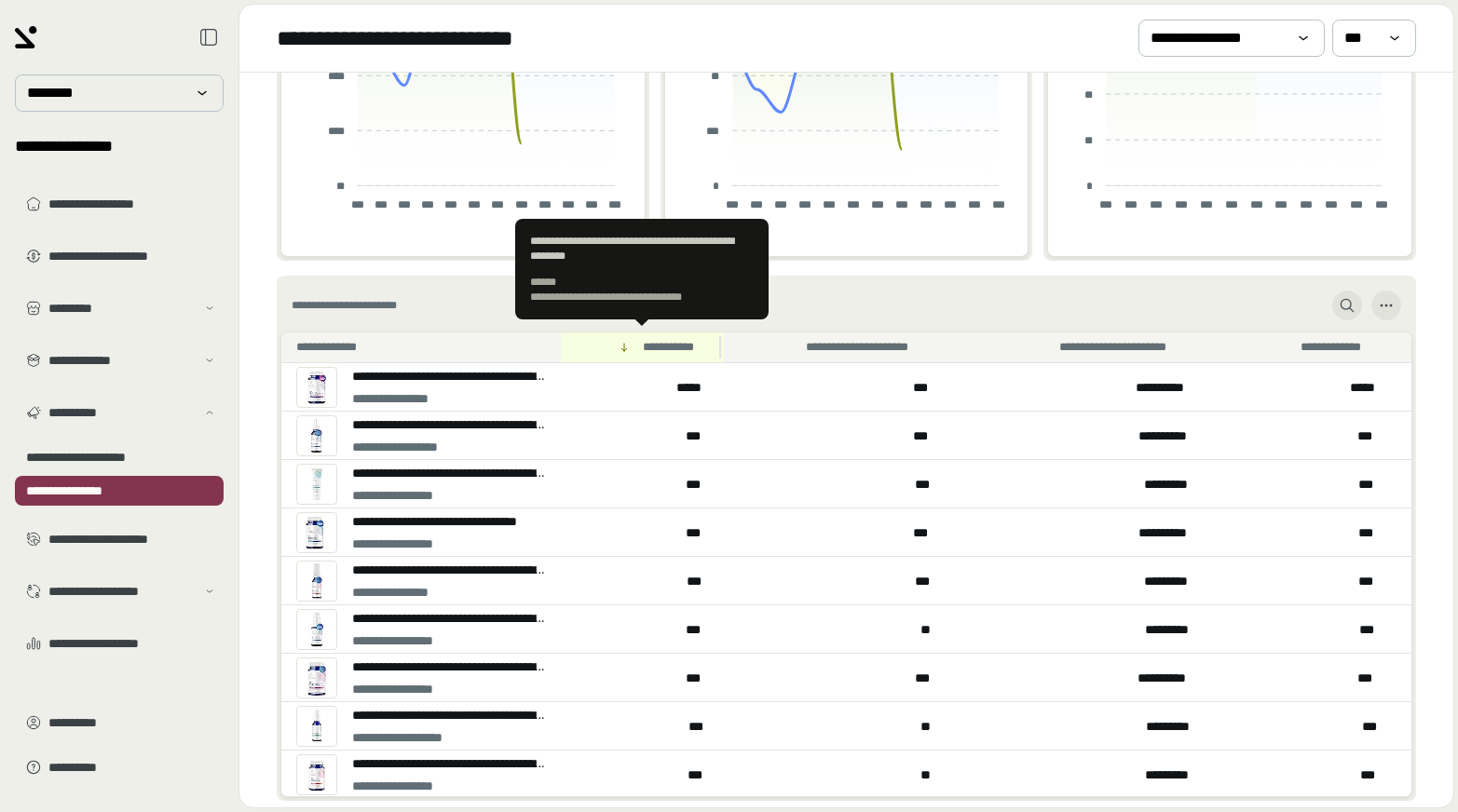 click on "**********" at bounding box center (675, 347) 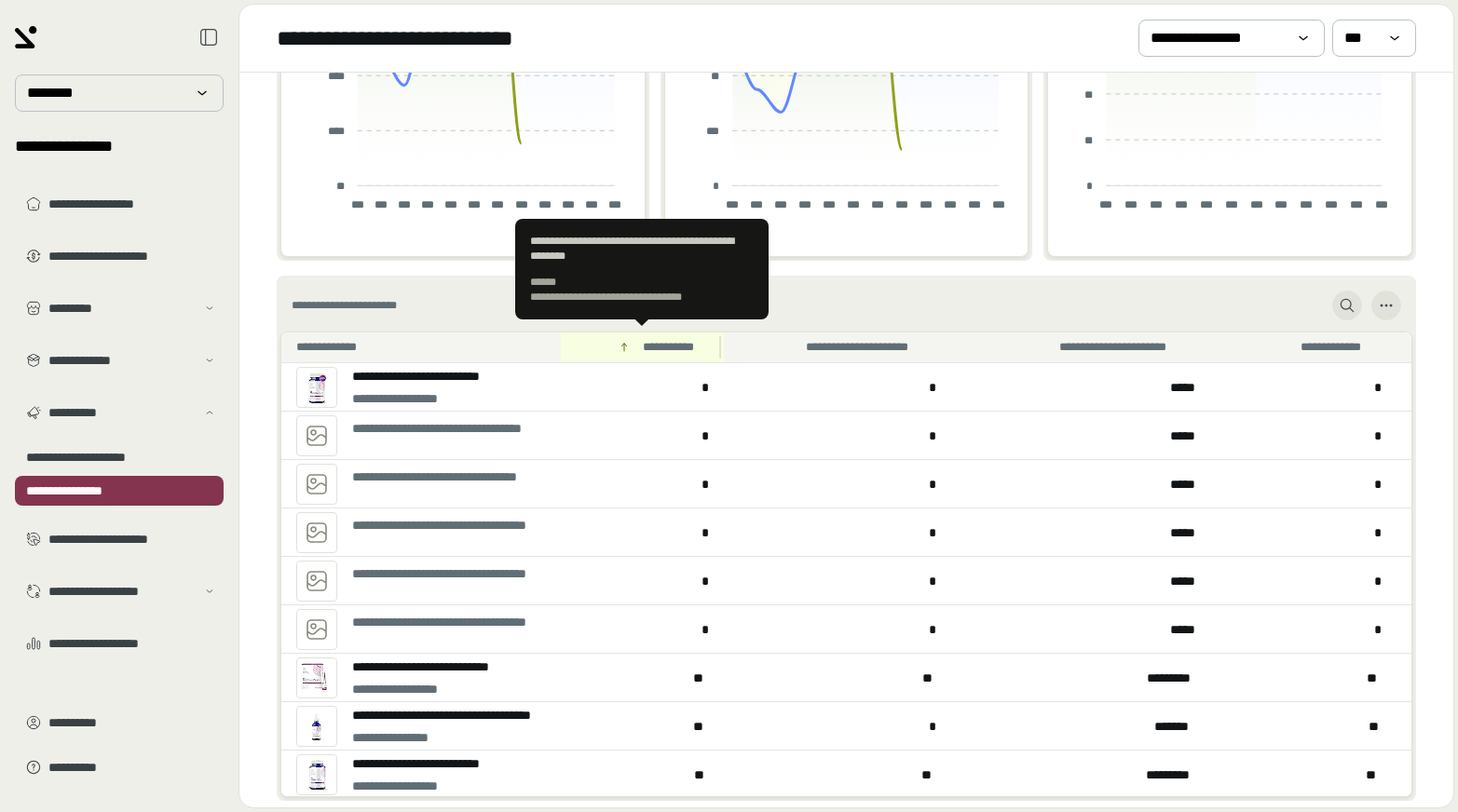 click on "**********" at bounding box center [675, 347] 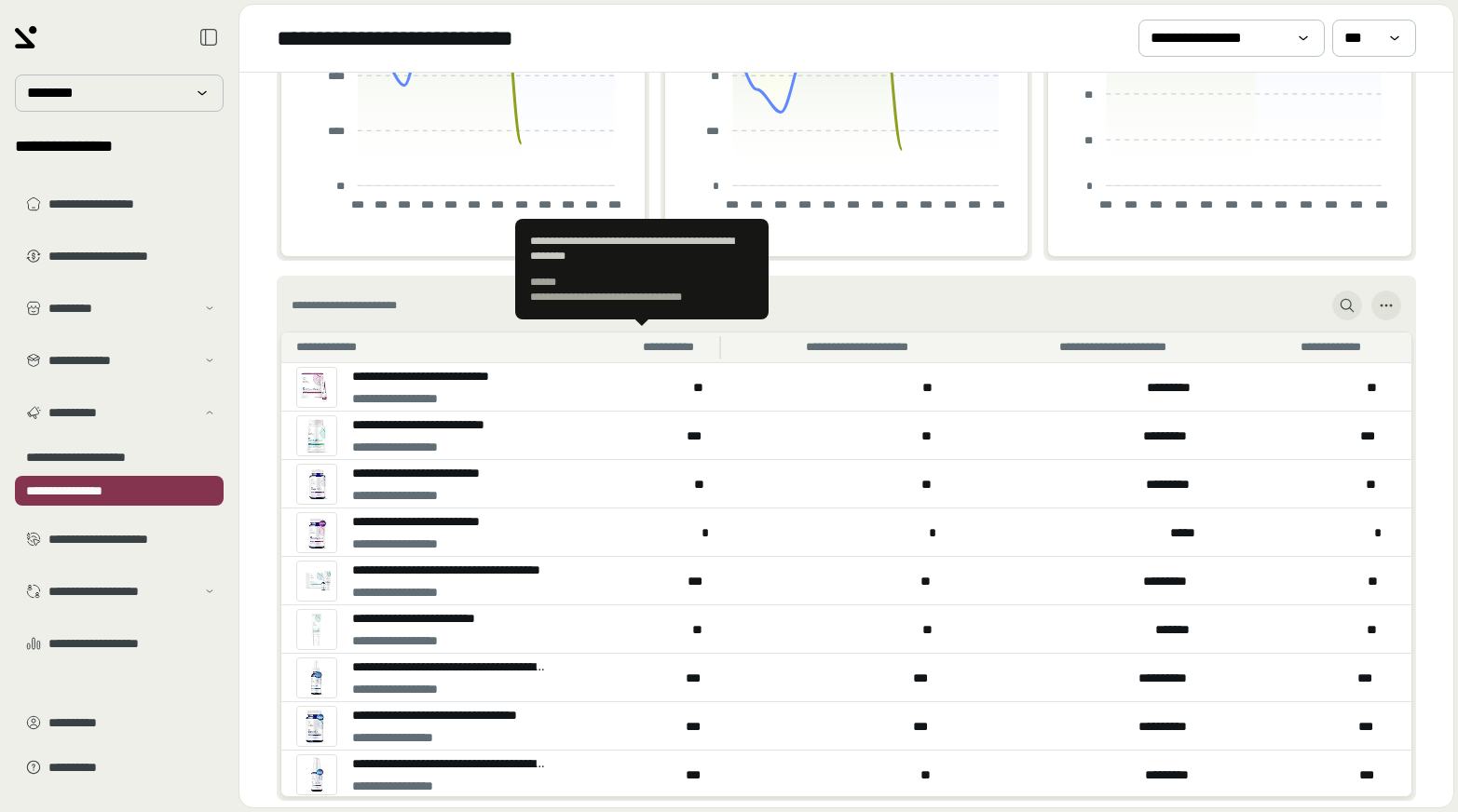 click on "**********" at bounding box center [675, 347] 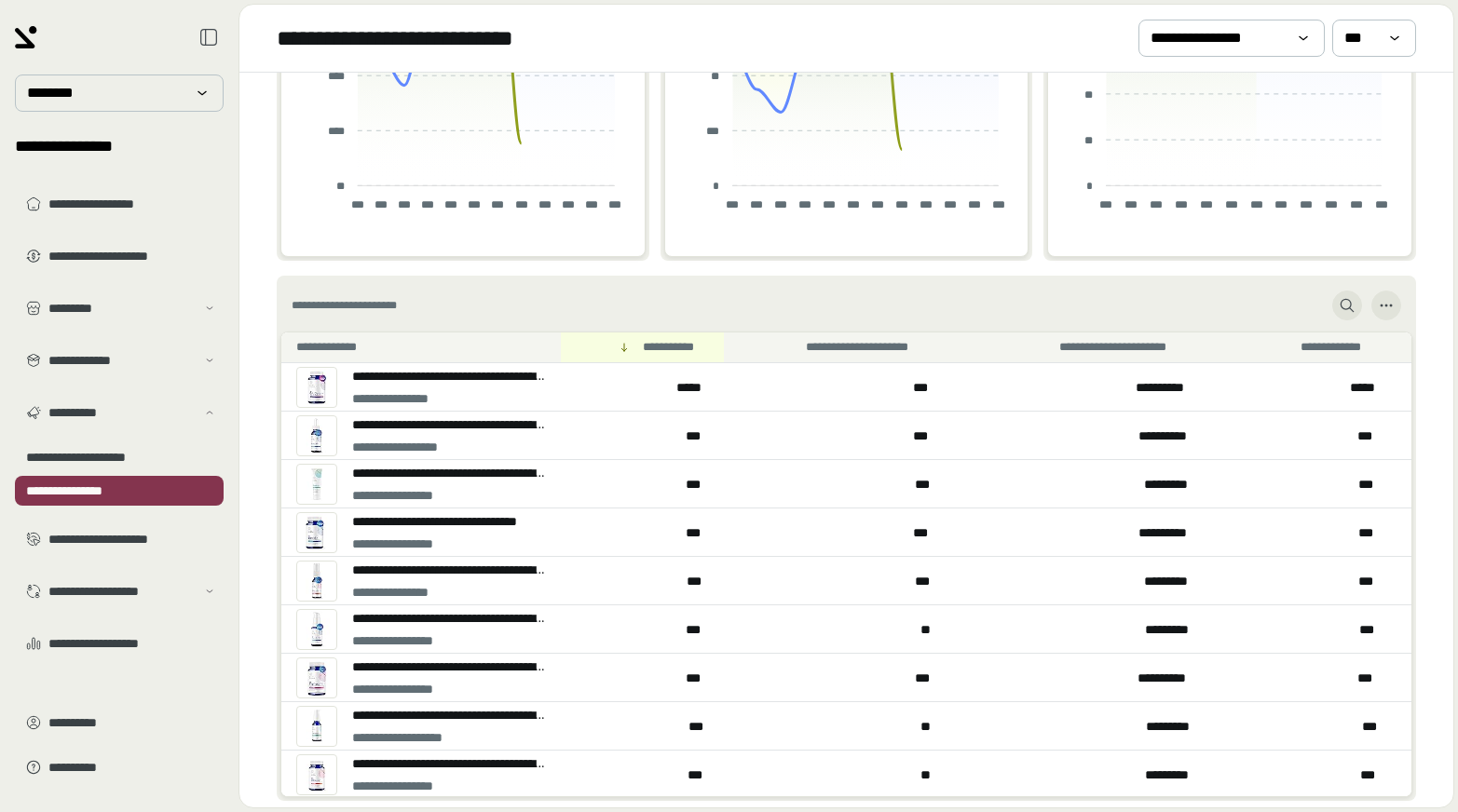 click at bounding box center (317, 484) 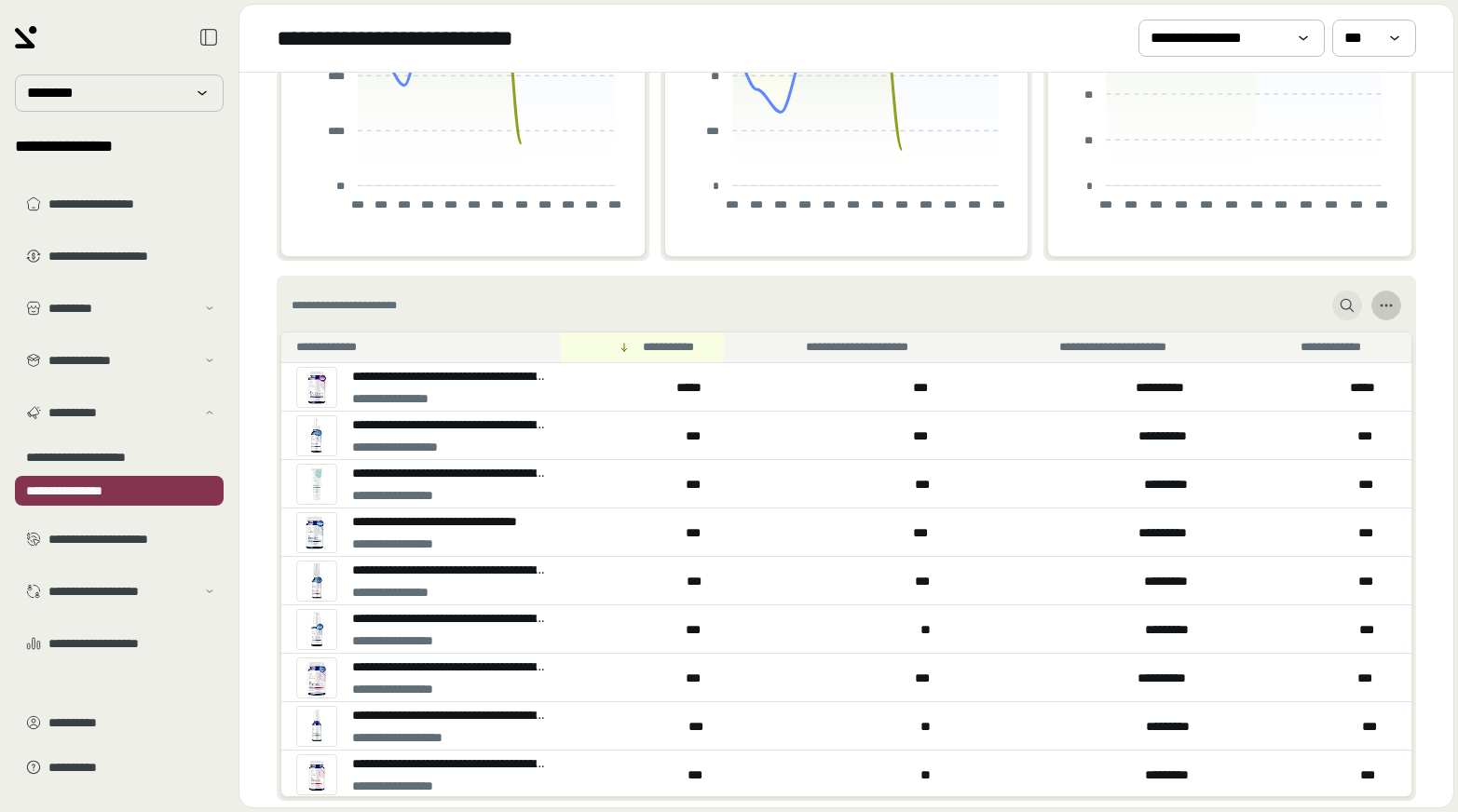 click 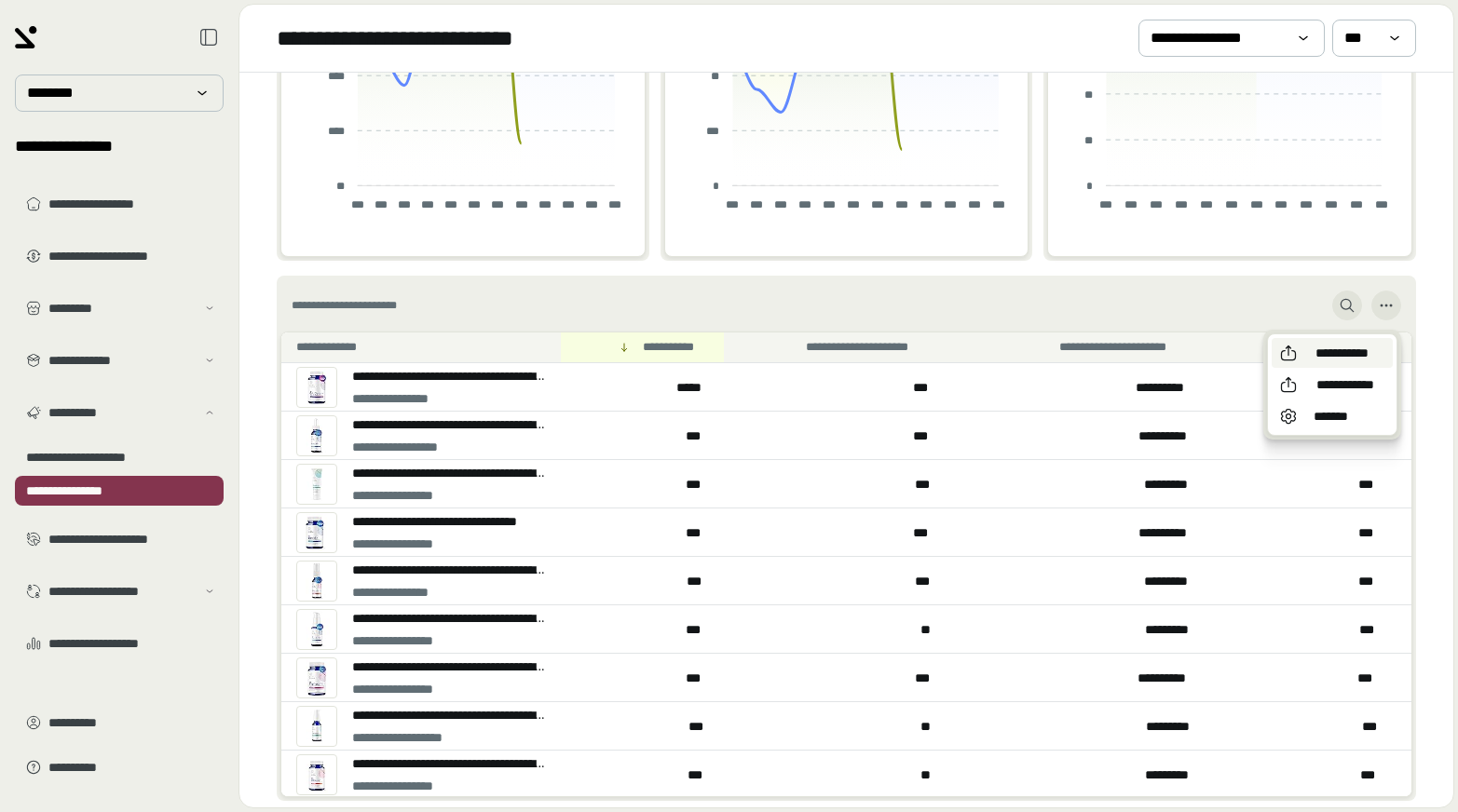 click on "**********" at bounding box center (1342, 353) 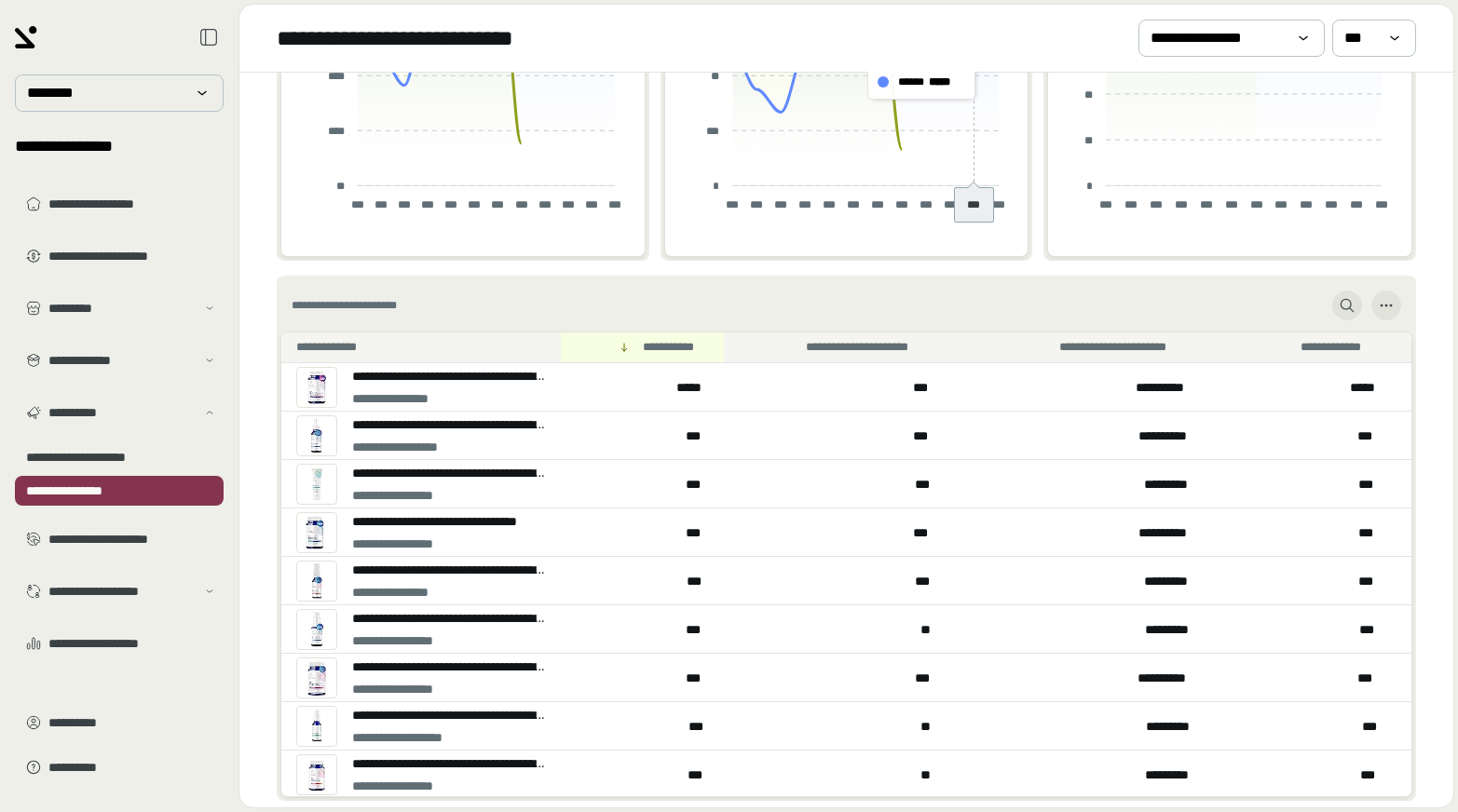 click on "**** ****" 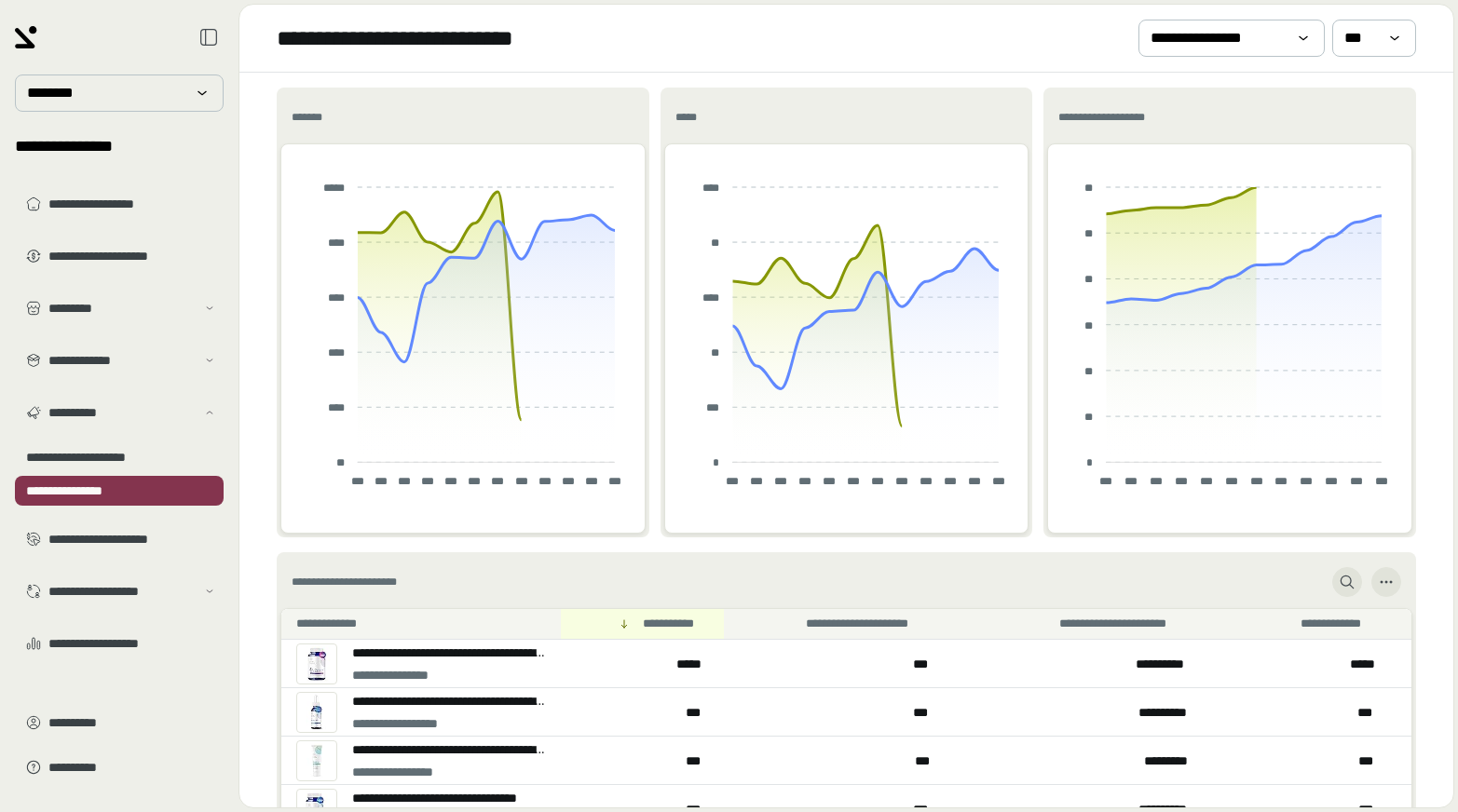 scroll, scrollTop: 0, scrollLeft: 0, axis: both 